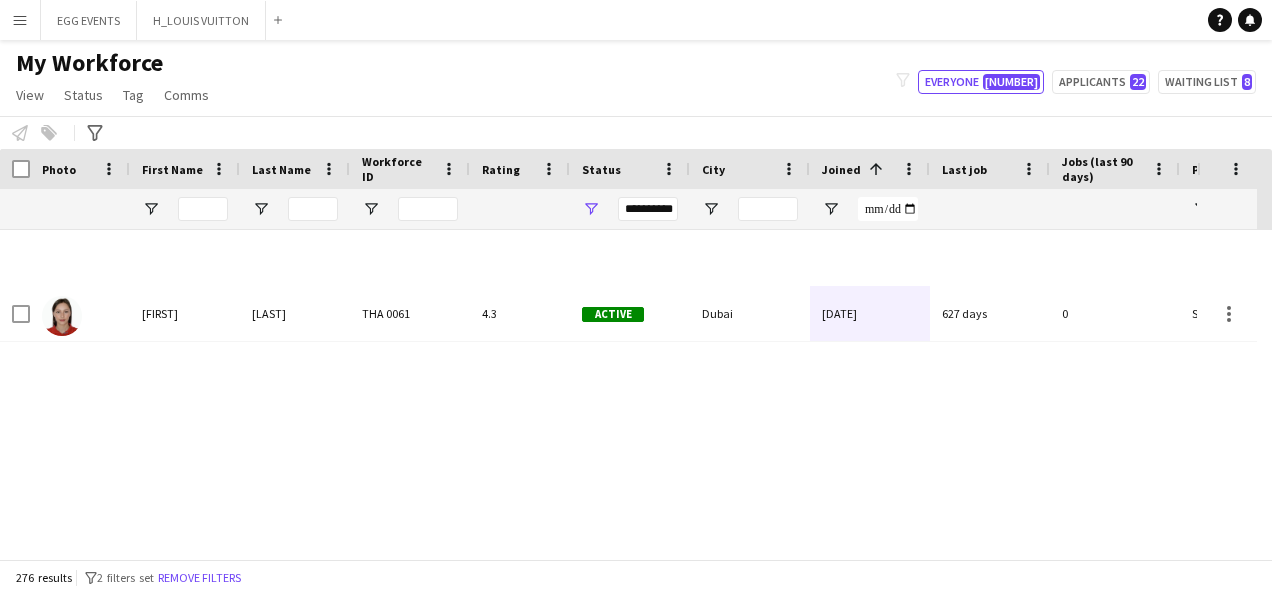 scroll, scrollTop: 0, scrollLeft: 0, axis: both 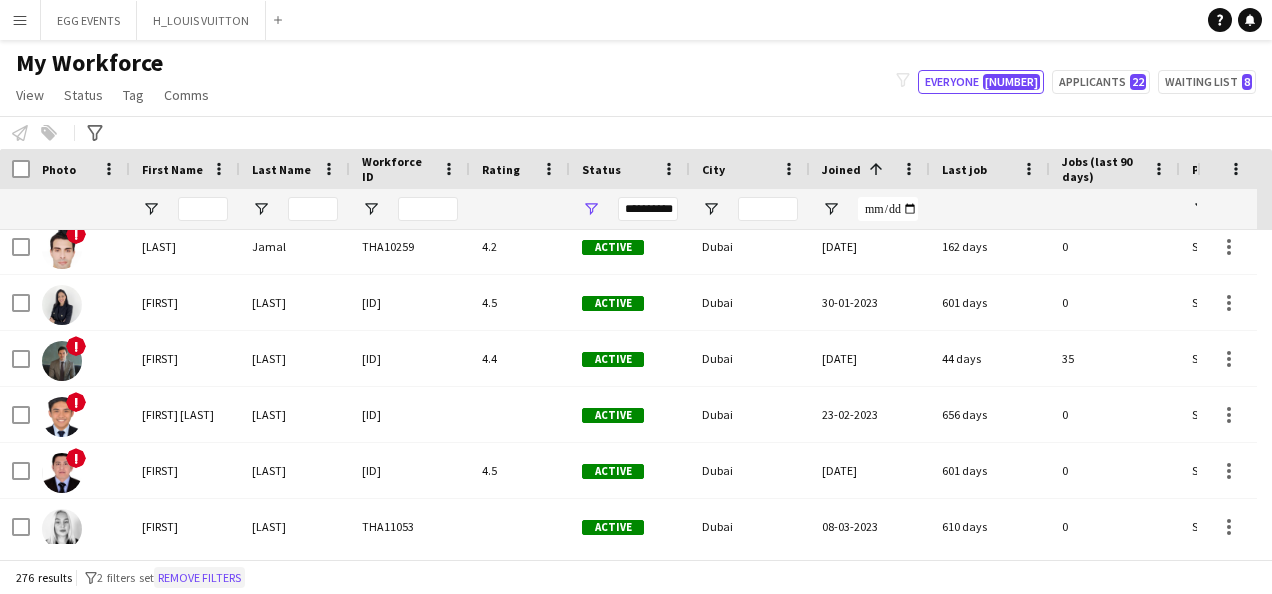 click on "Remove filters" 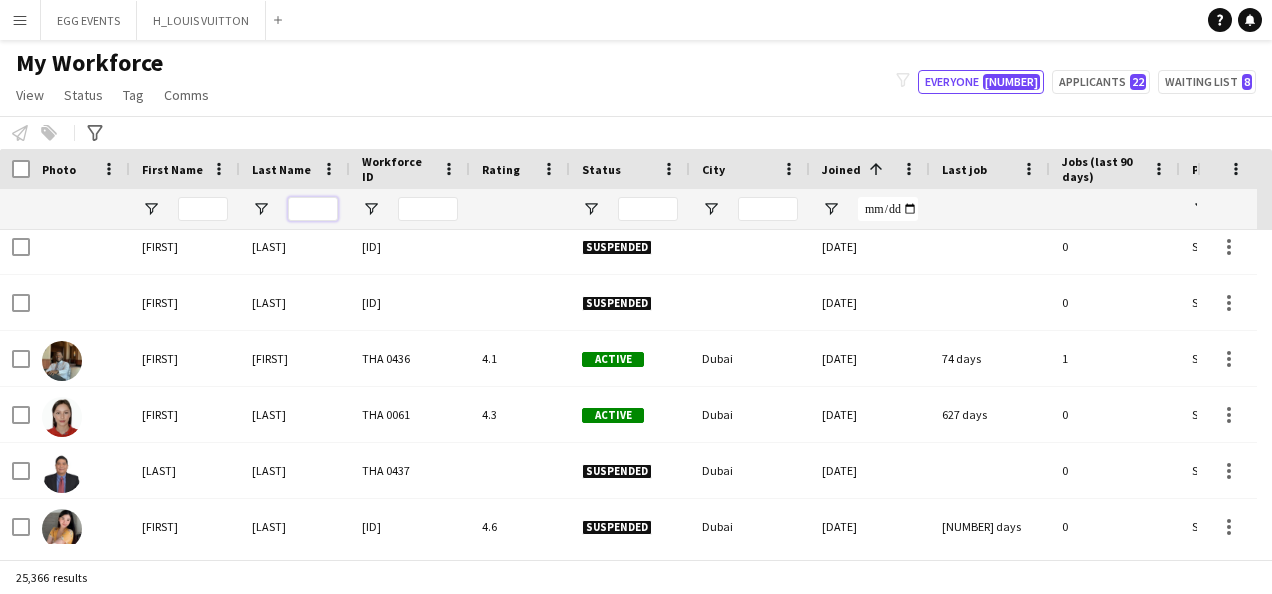 click at bounding box center [313, 209] 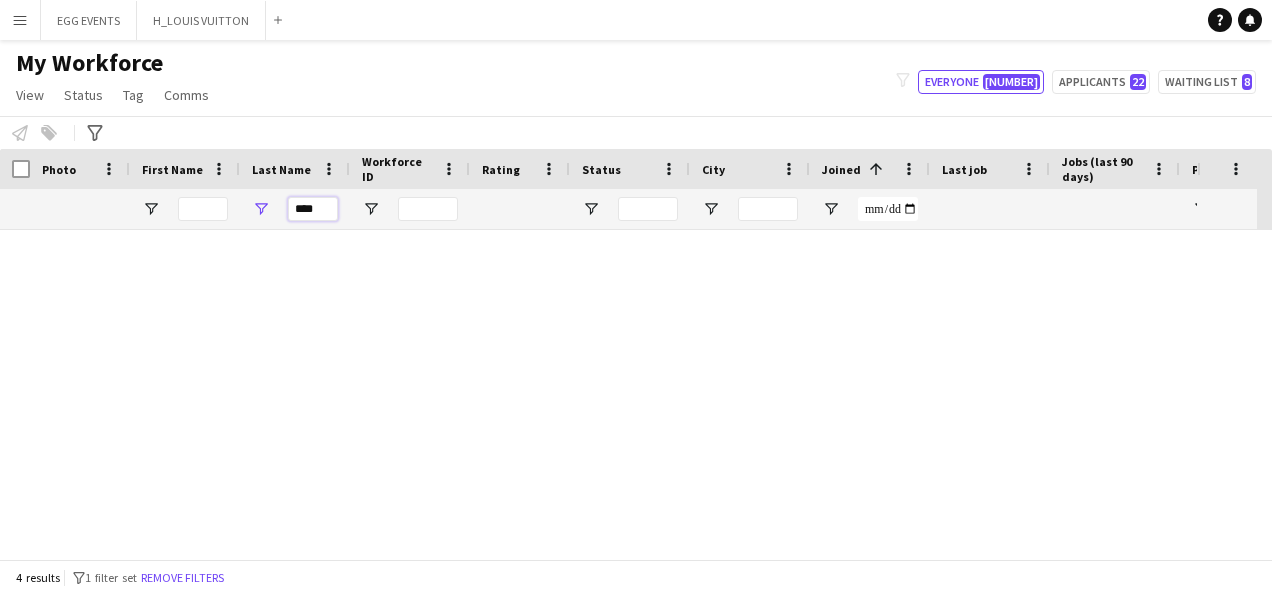 scroll, scrollTop: 0, scrollLeft: 0, axis: both 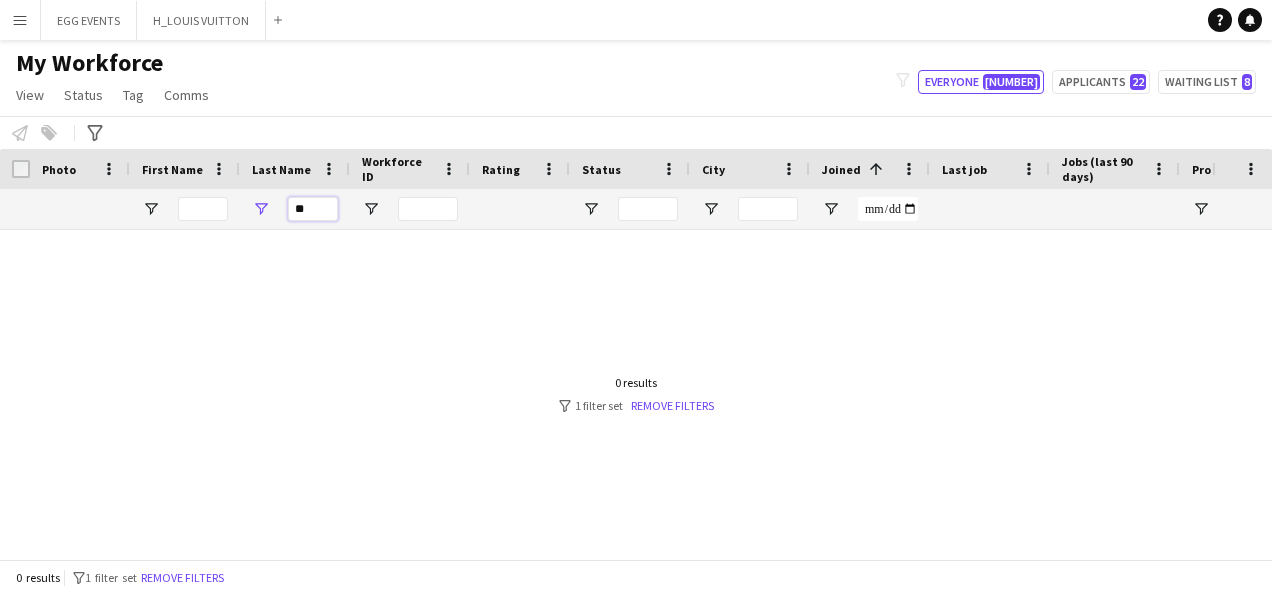 type on "*" 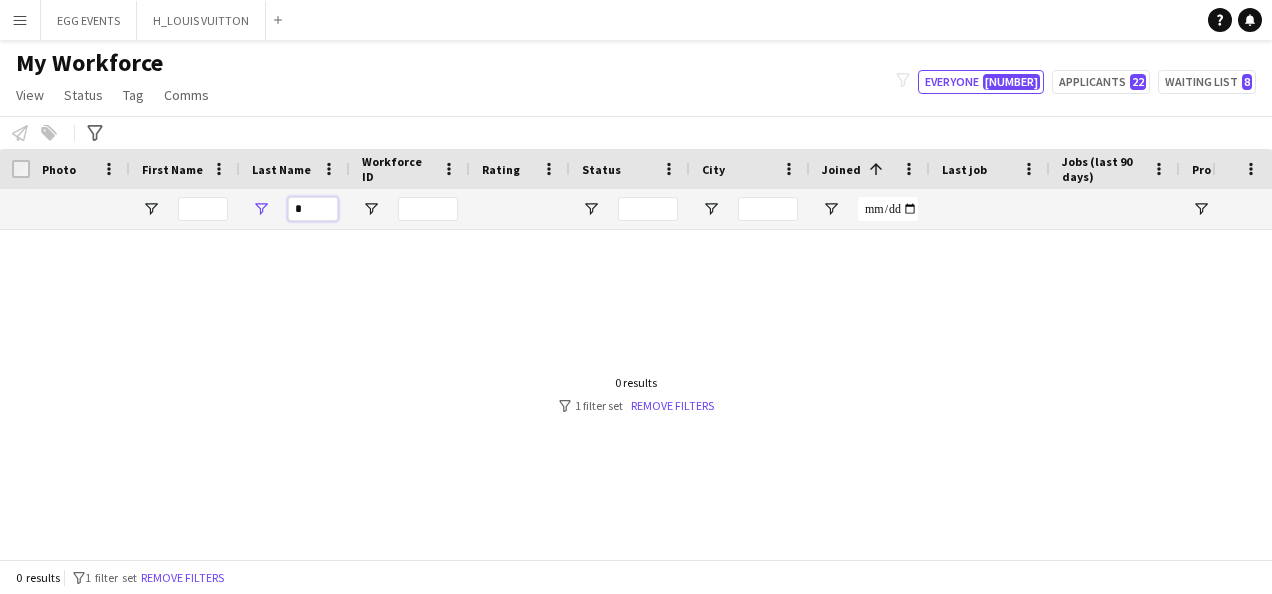 type 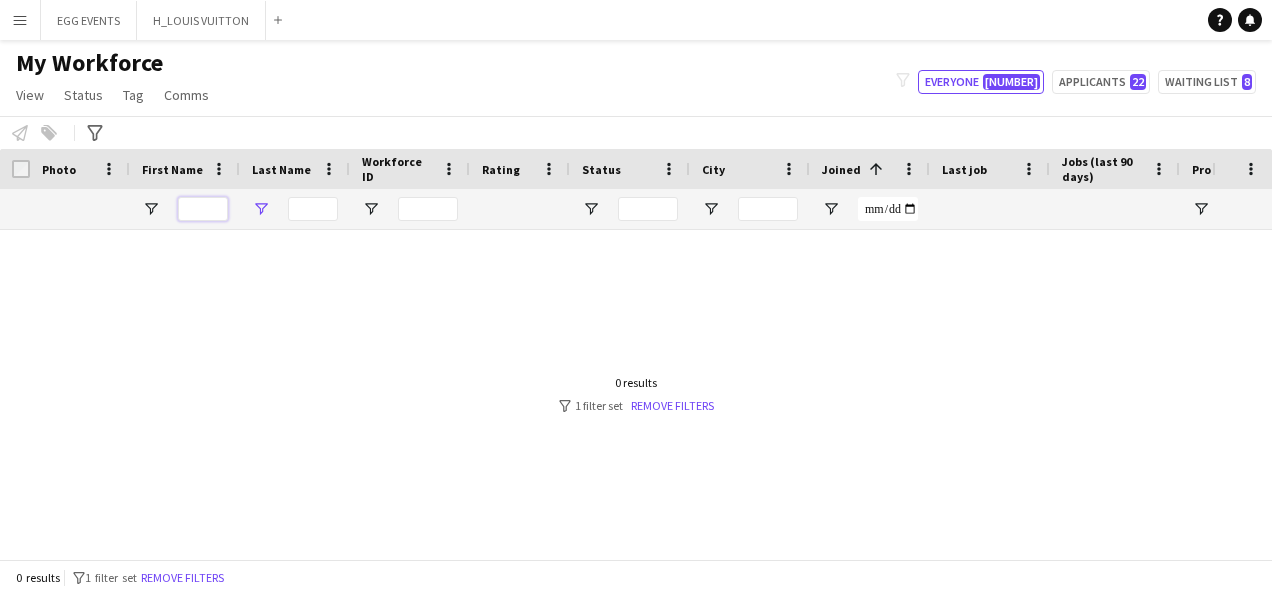 click at bounding box center [203, 209] 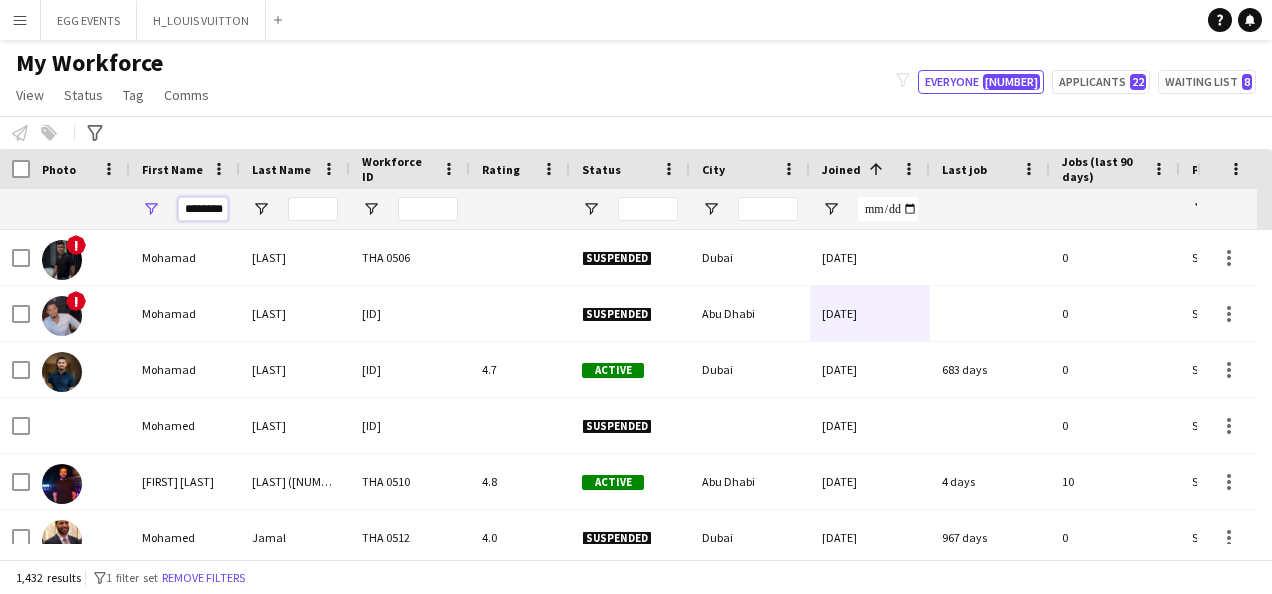 scroll, scrollTop: 0, scrollLeft: 20, axis: horizontal 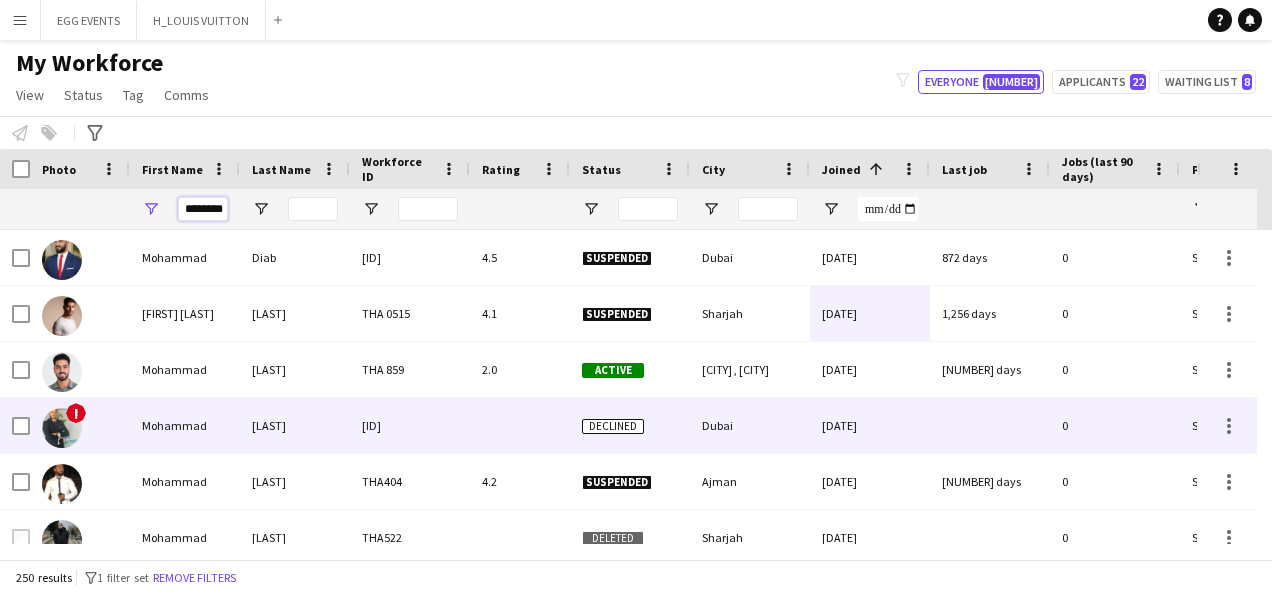 type on "********" 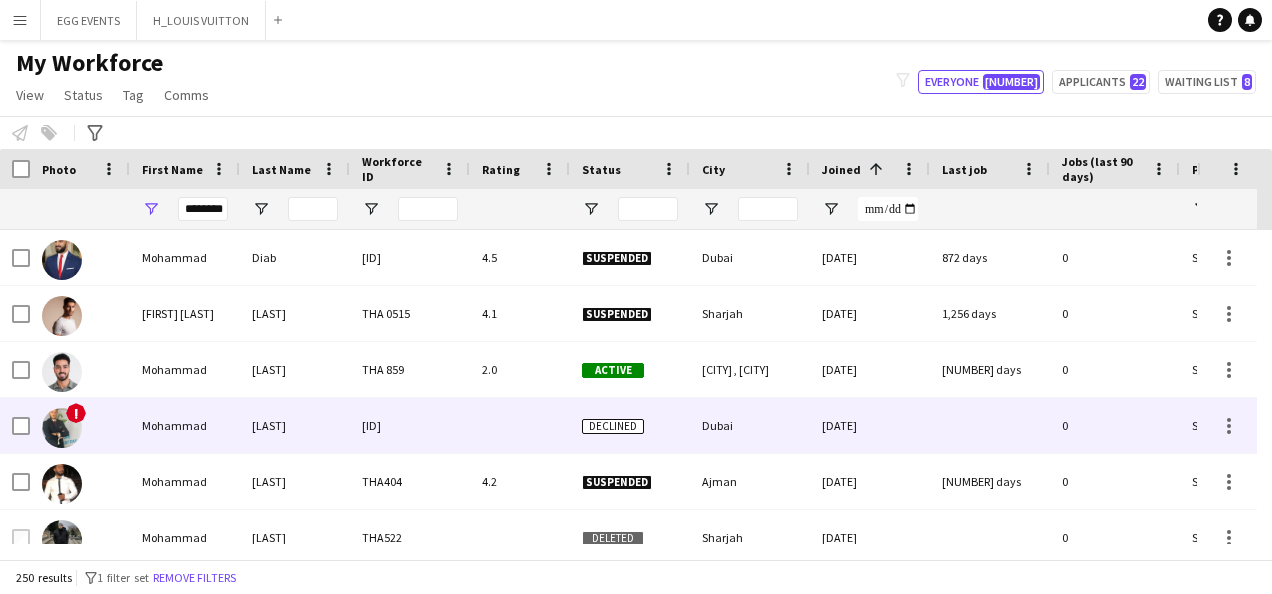 scroll, scrollTop: 0, scrollLeft: 0, axis: both 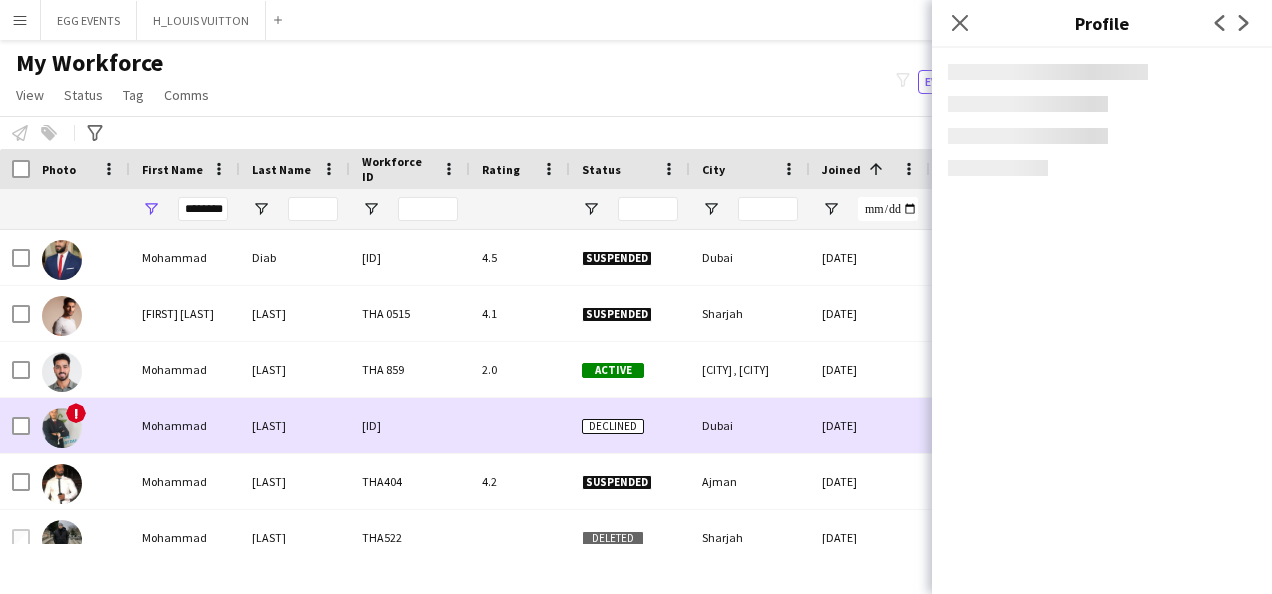 click on "Mohammad" at bounding box center (185, 425) 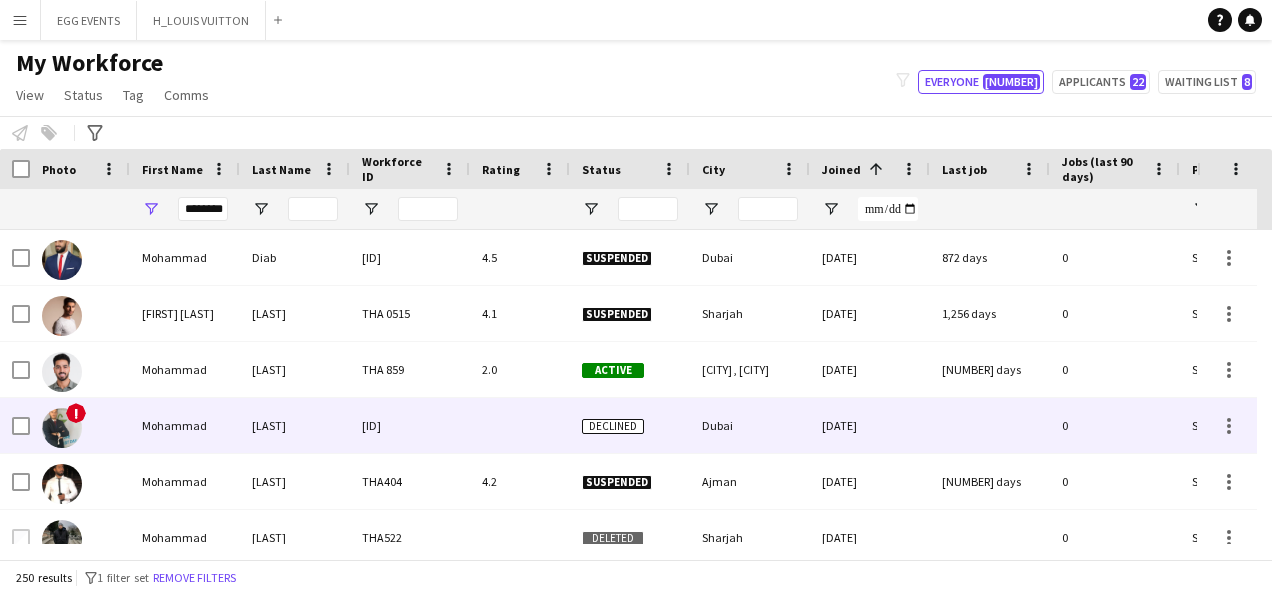 scroll, scrollTop: 210, scrollLeft: 0, axis: vertical 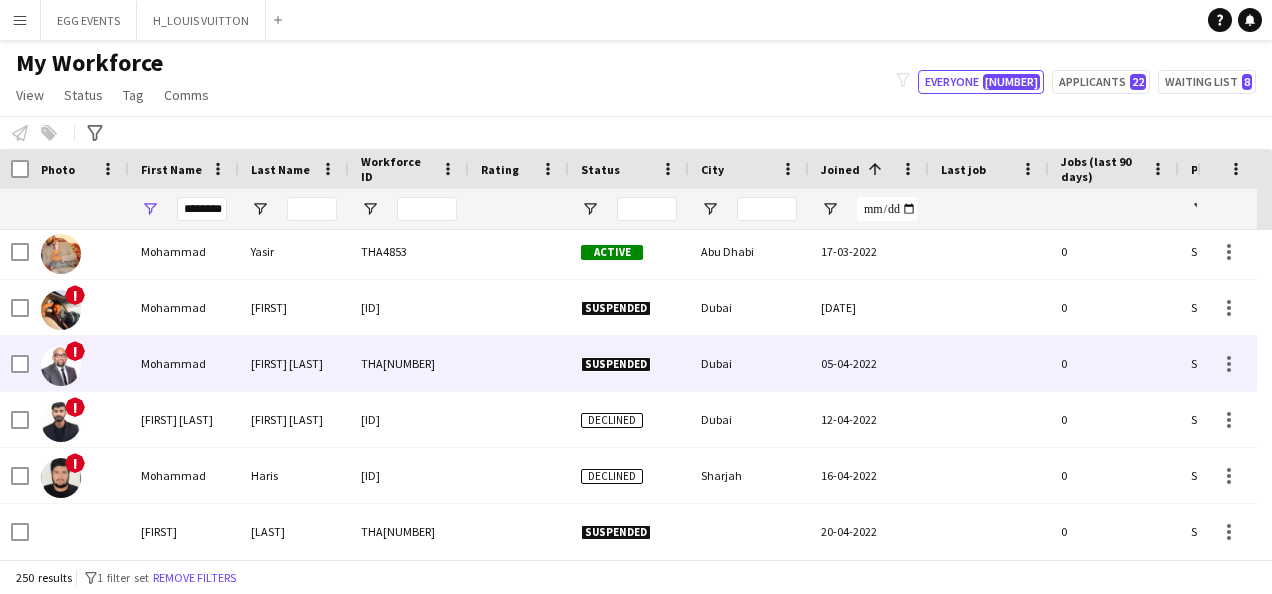 click on "[FIRST] [LAST]" at bounding box center [294, 363] 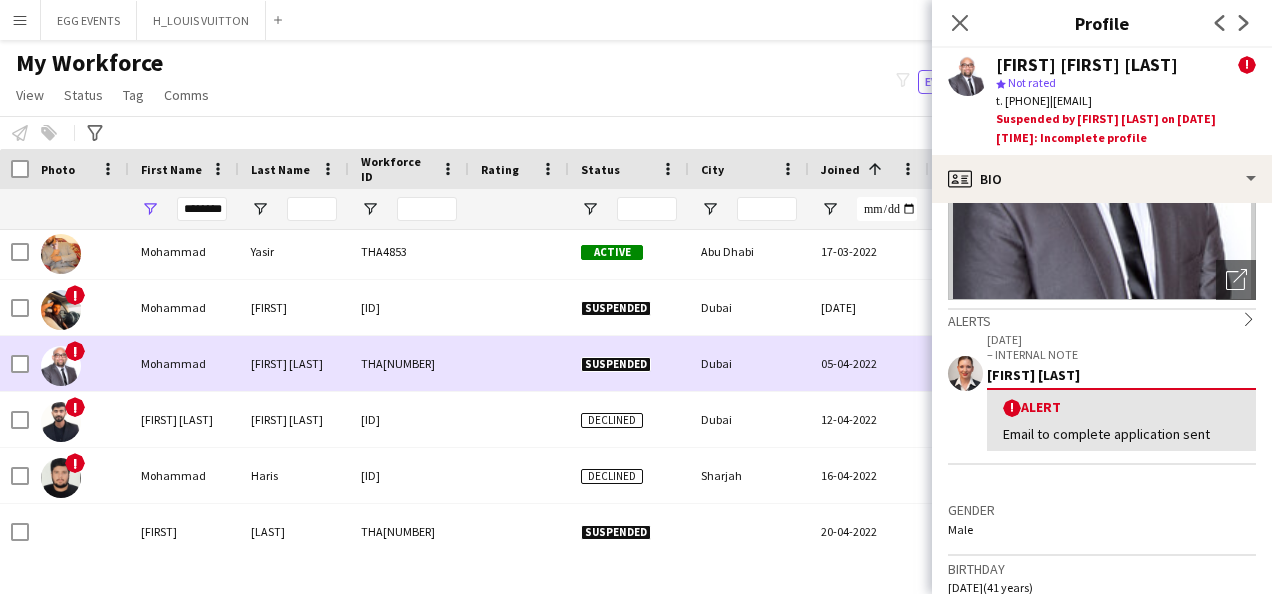 click on "Suspended" at bounding box center (629, 363) 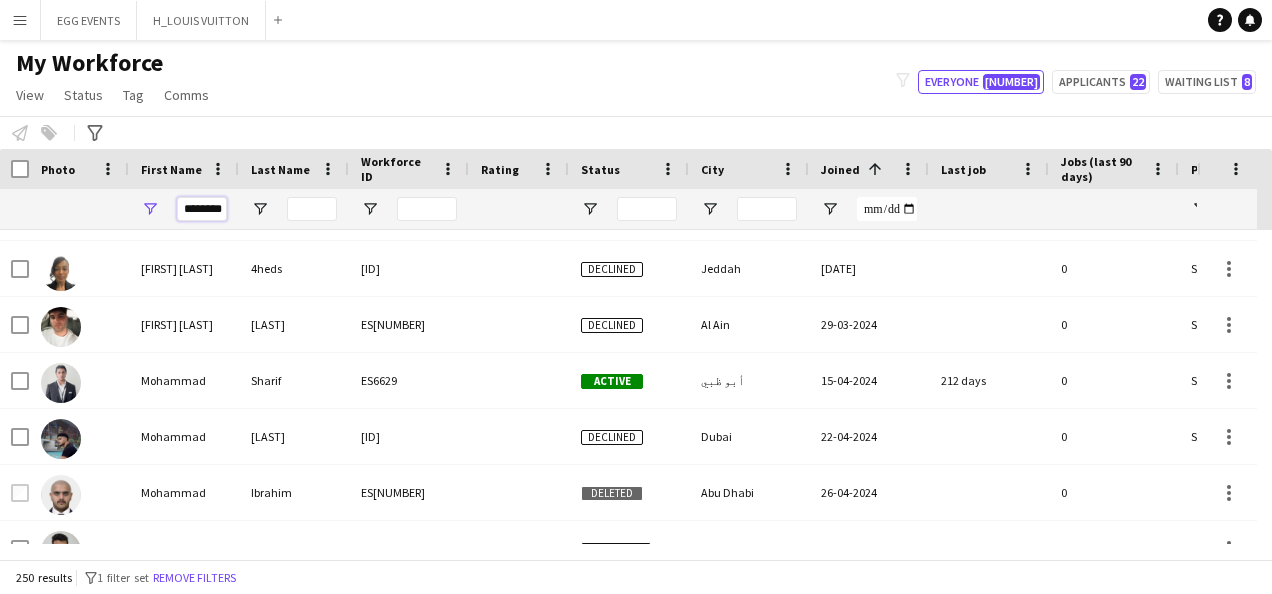 click on "********" at bounding box center [202, 209] 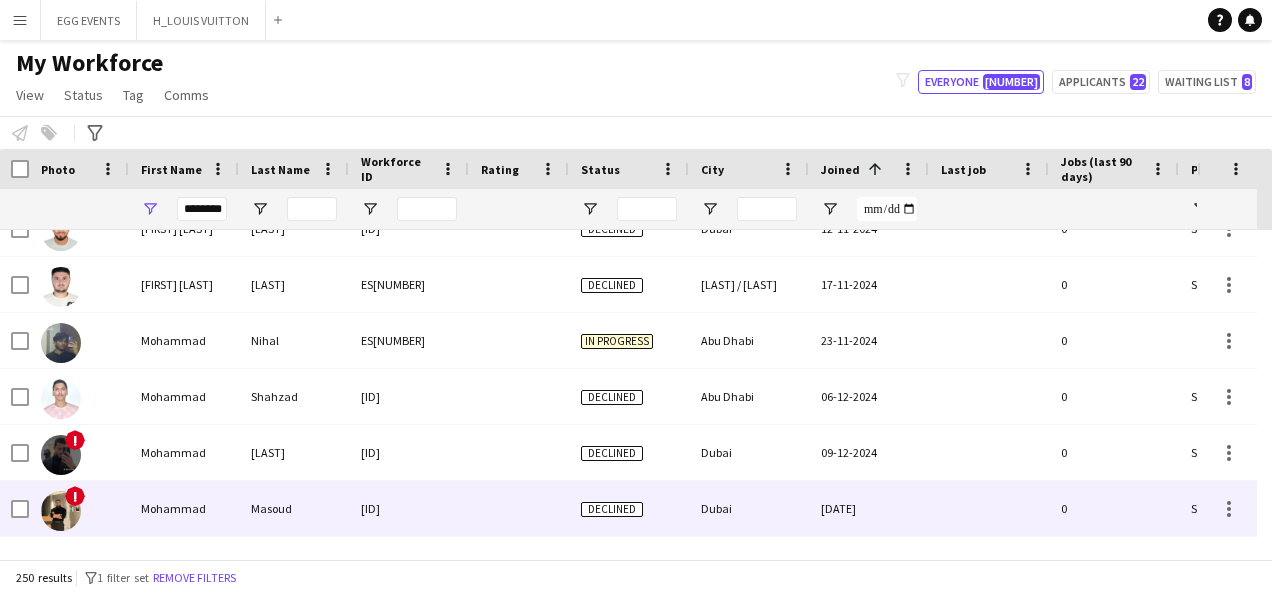 click on "Mohammad" at bounding box center (184, 508) 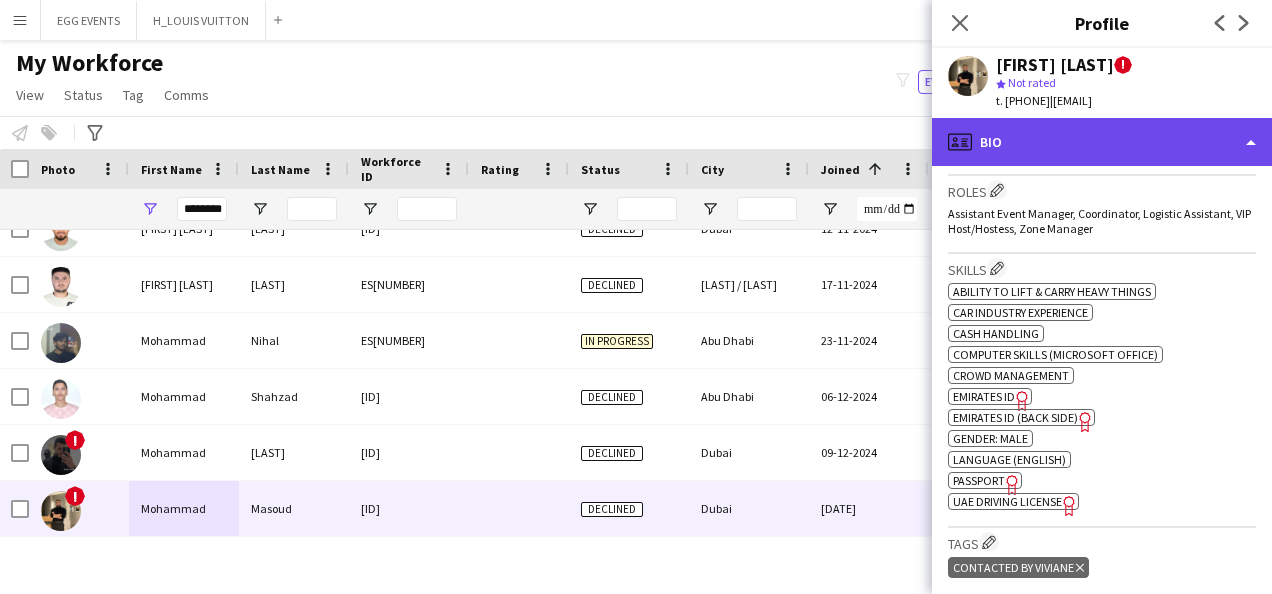 click on "profile
Bio" 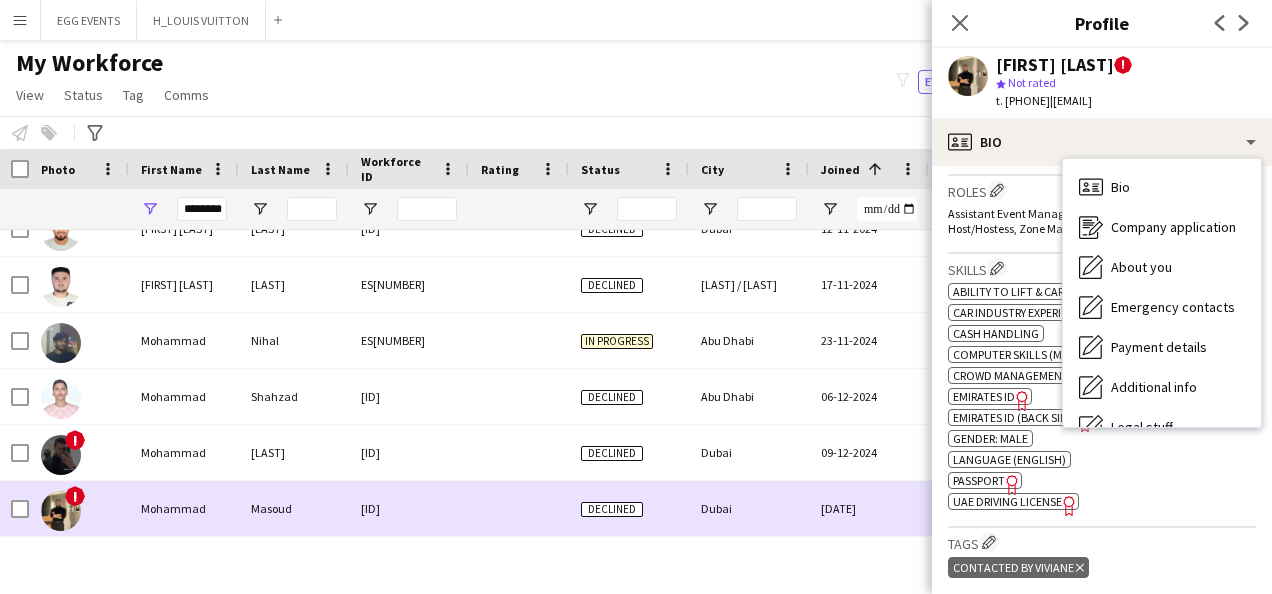 click on "Masoud" at bounding box center [294, 508] 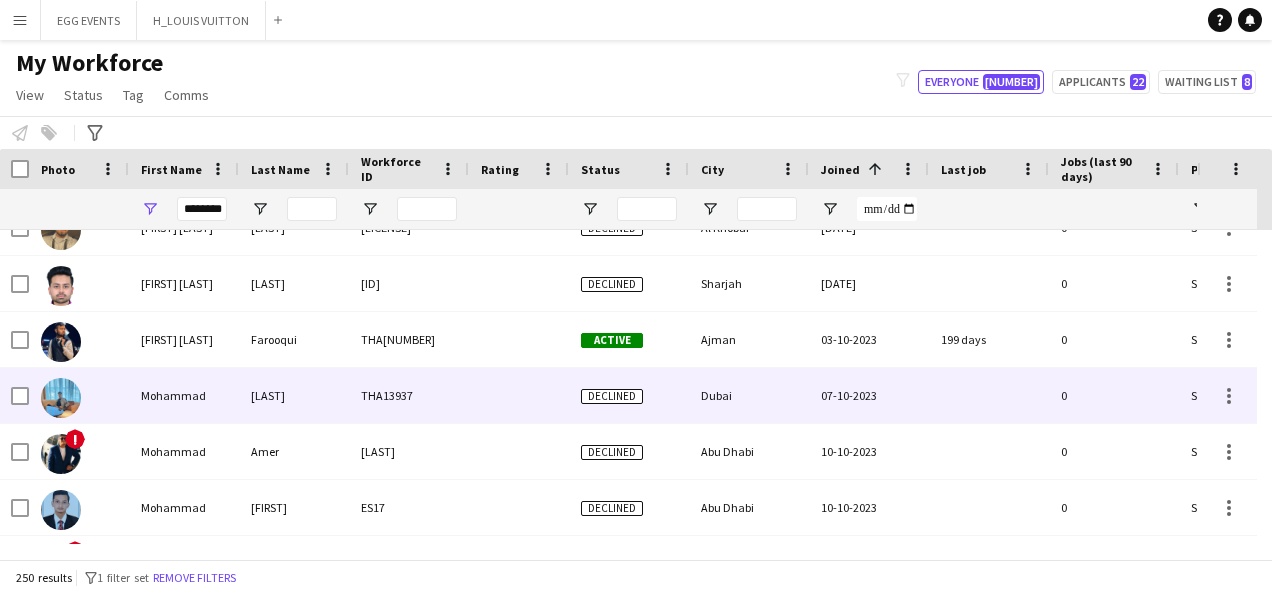 click on "Mohammad" at bounding box center (184, 395) 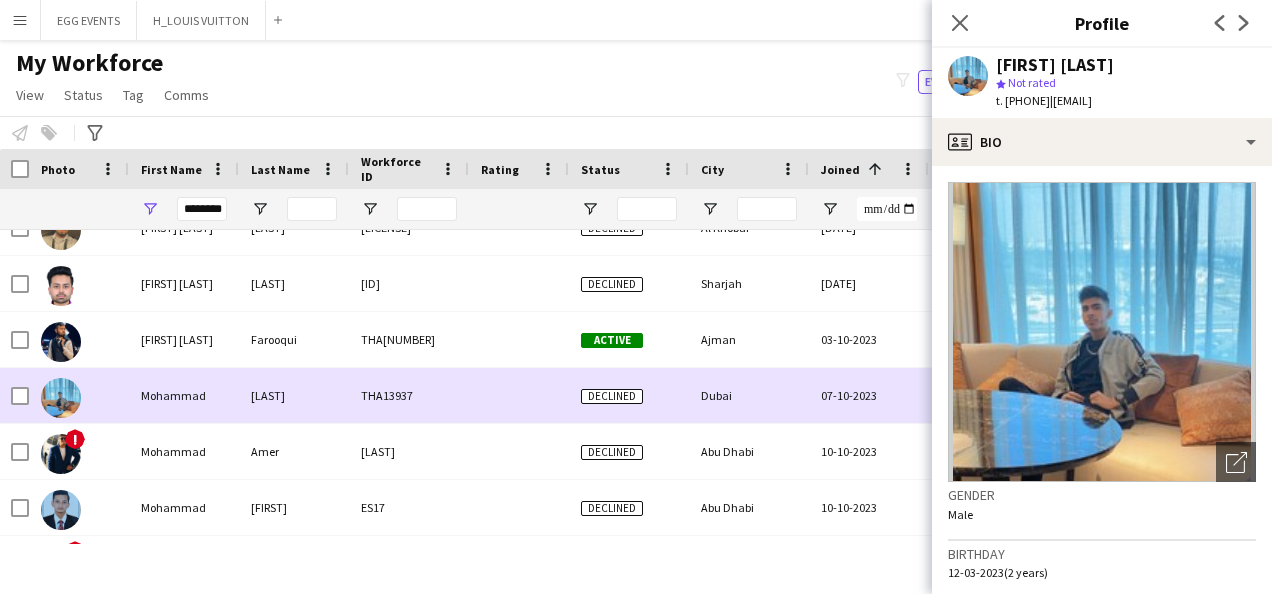 click on "Mohammad" at bounding box center [184, 395] 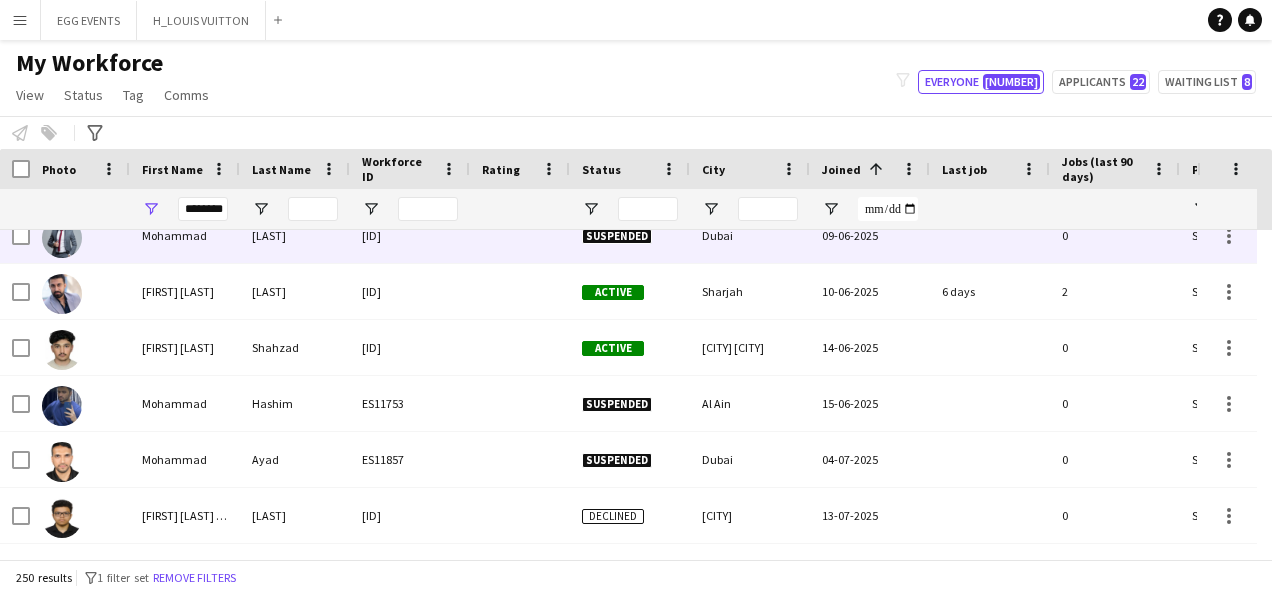 scroll, scrollTop: 13044, scrollLeft: 0, axis: vertical 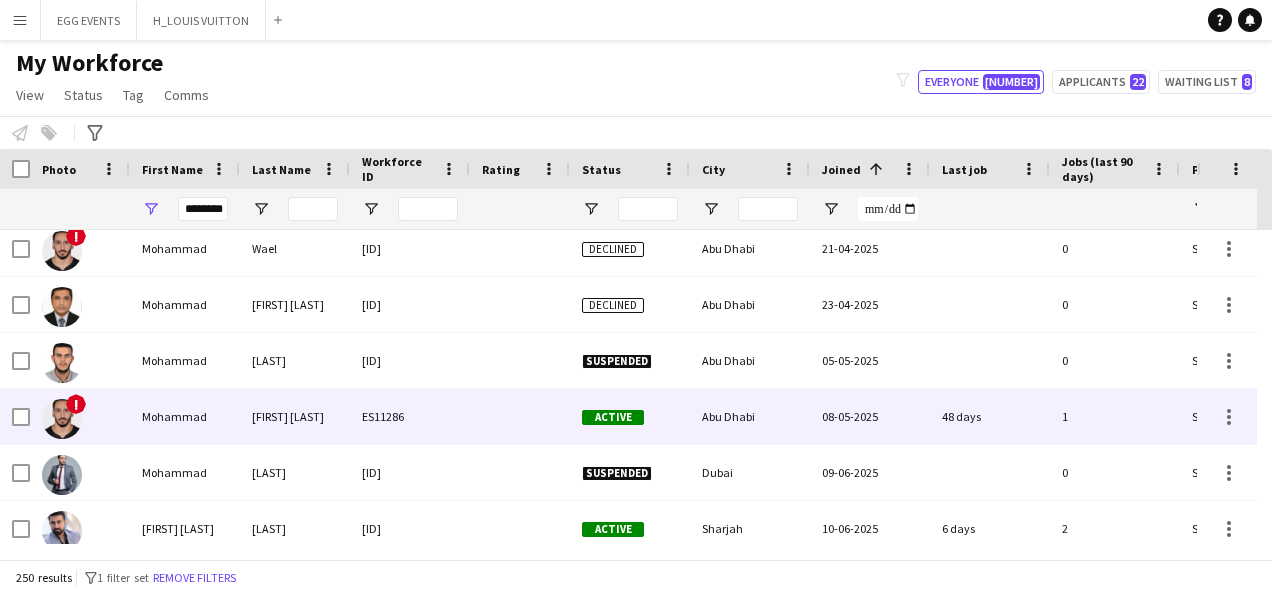 click on "Mohammad" at bounding box center [185, 416] 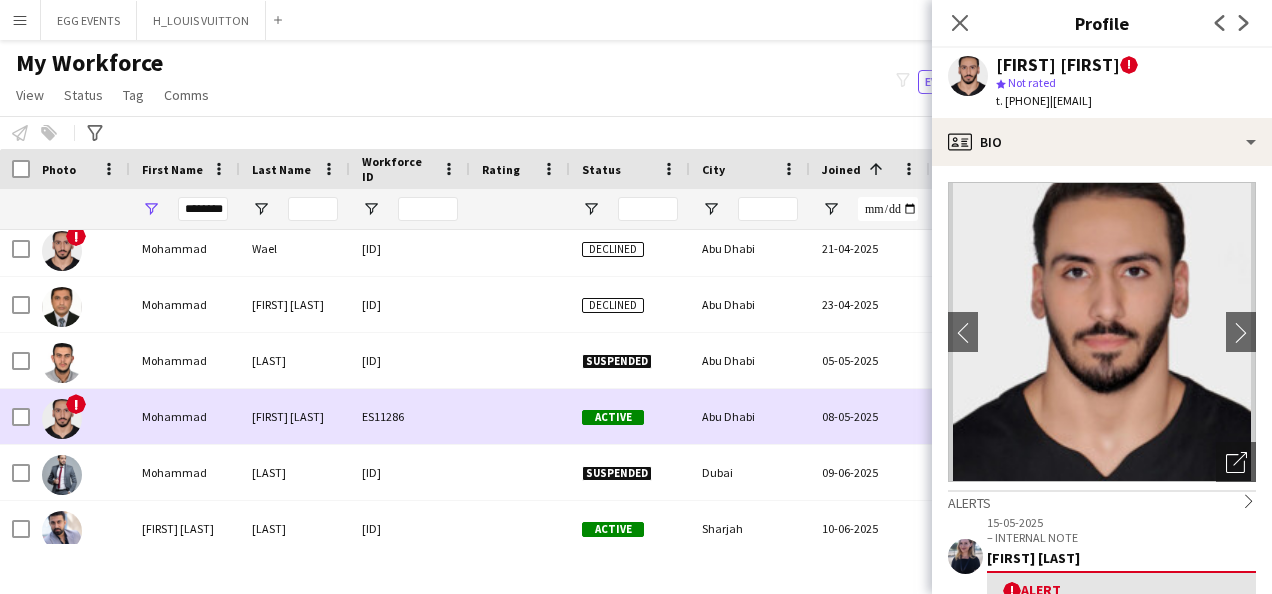 click on "Mohammad" at bounding box center [185, 416] 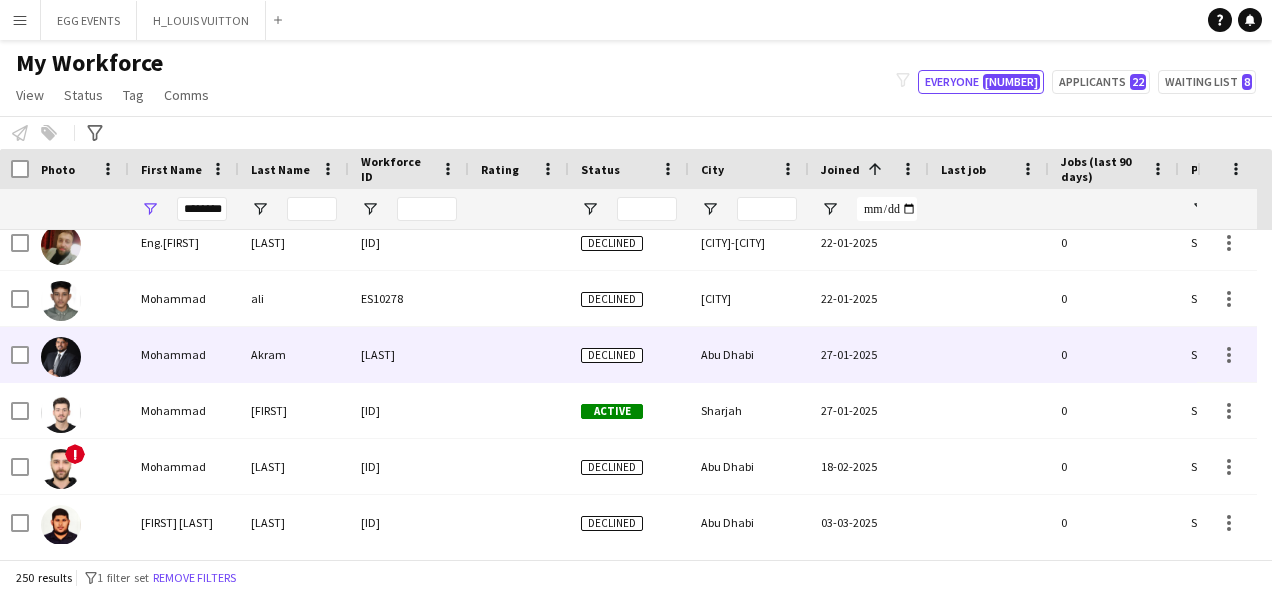 click on "[FIRST] [LAST] Declined [DATE] [AGE]" at bounding box center [755, 355] 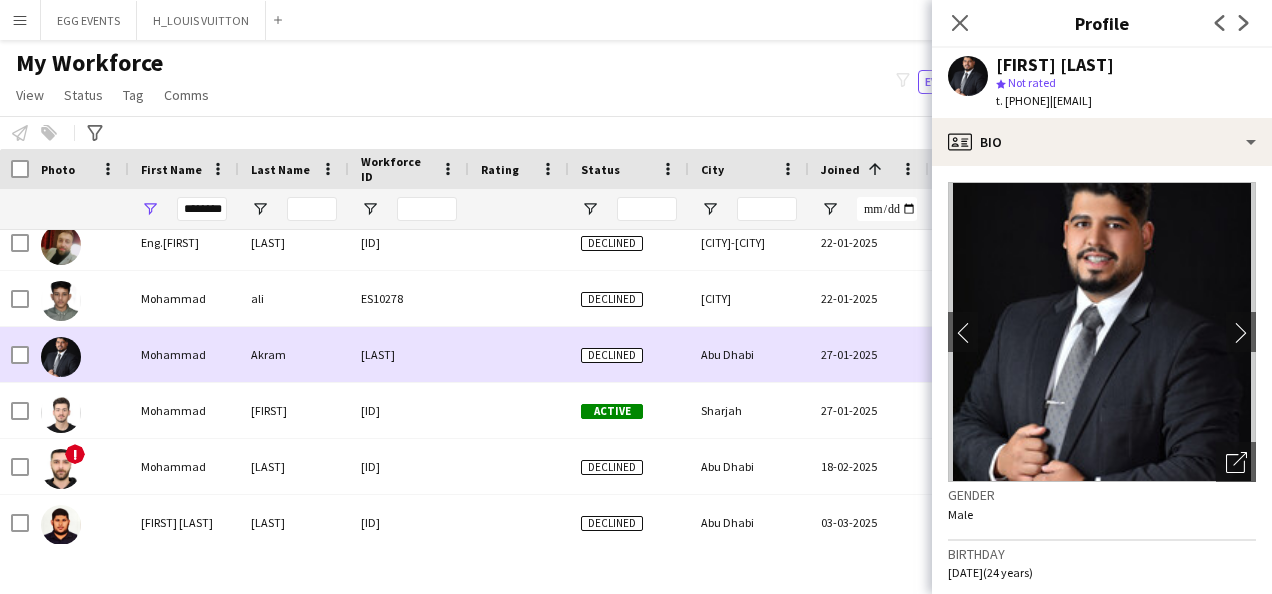 click on "Akram" at bounding box center (294, 354) 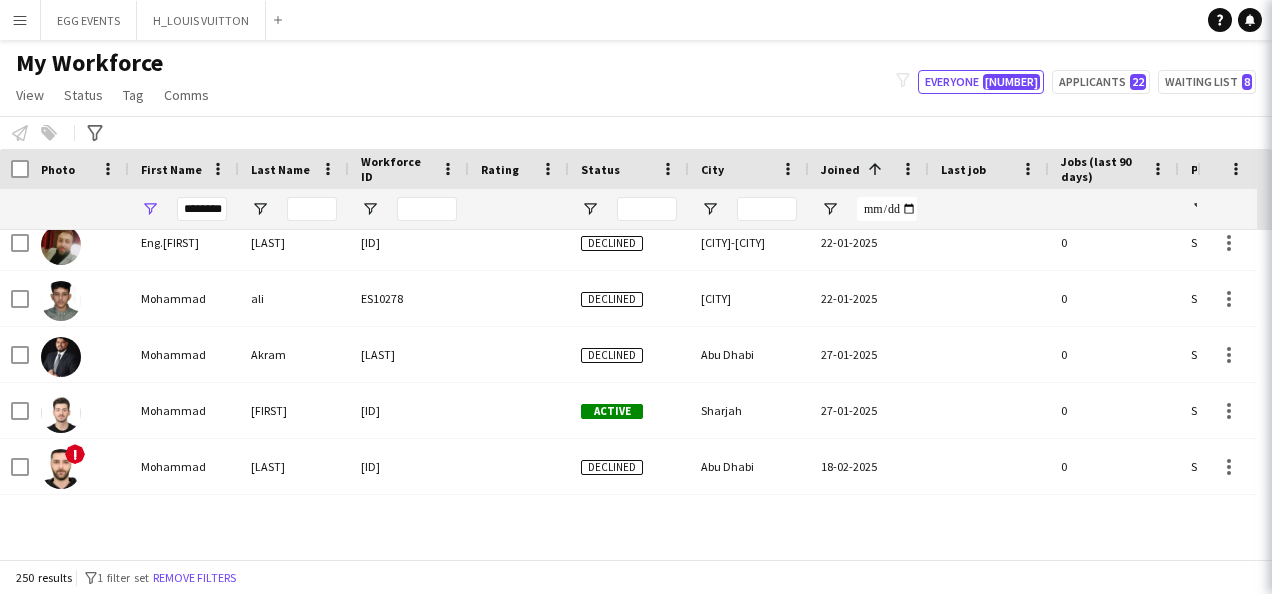 scroll, scrollTop: 11674, scrollLeft: 0, axis: vertical 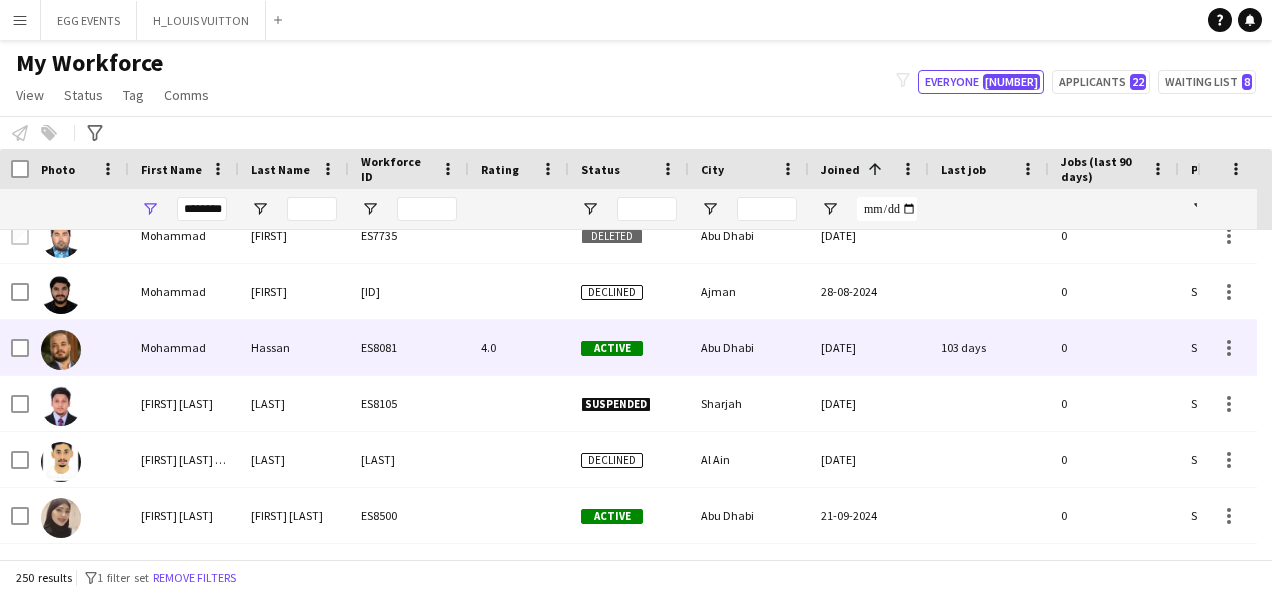 click on "Hassan" at bounding box center (294, 347) 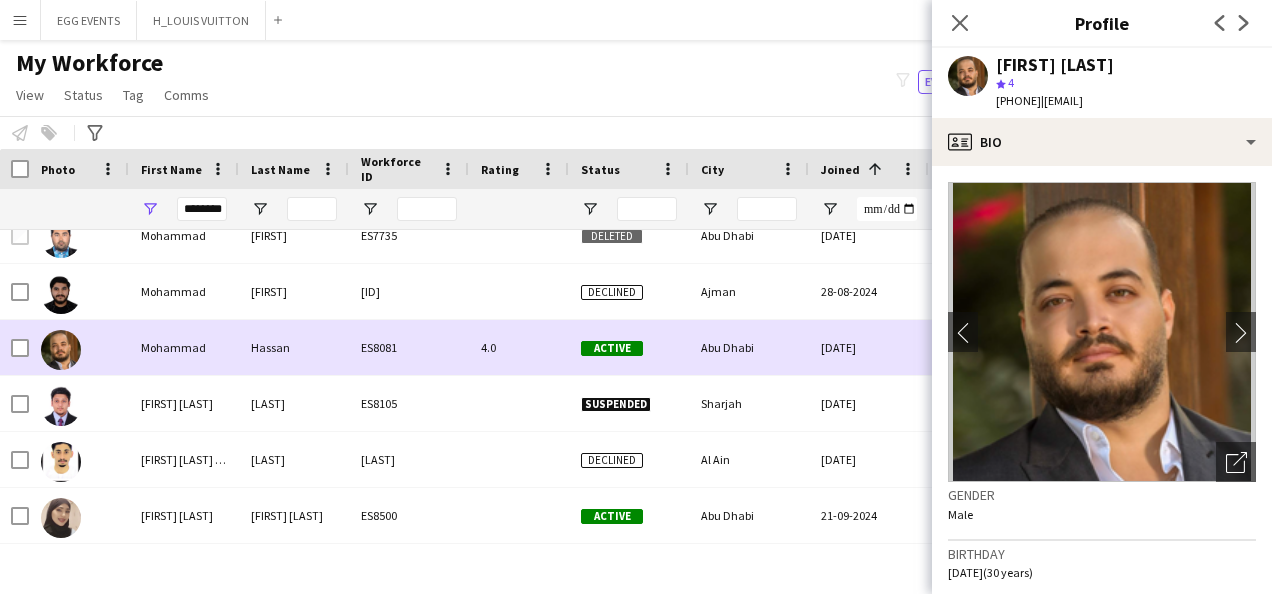click on "Hassan" at bounding box center [294, 347] 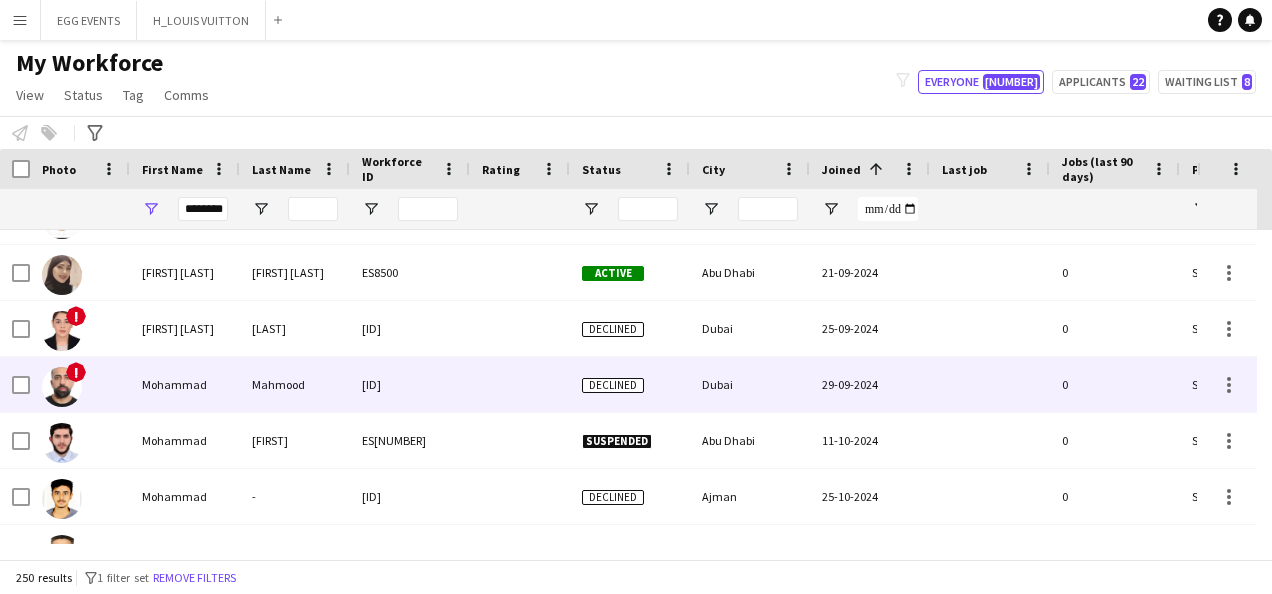 click on "Mahmood" at bounding box center (295, 384) 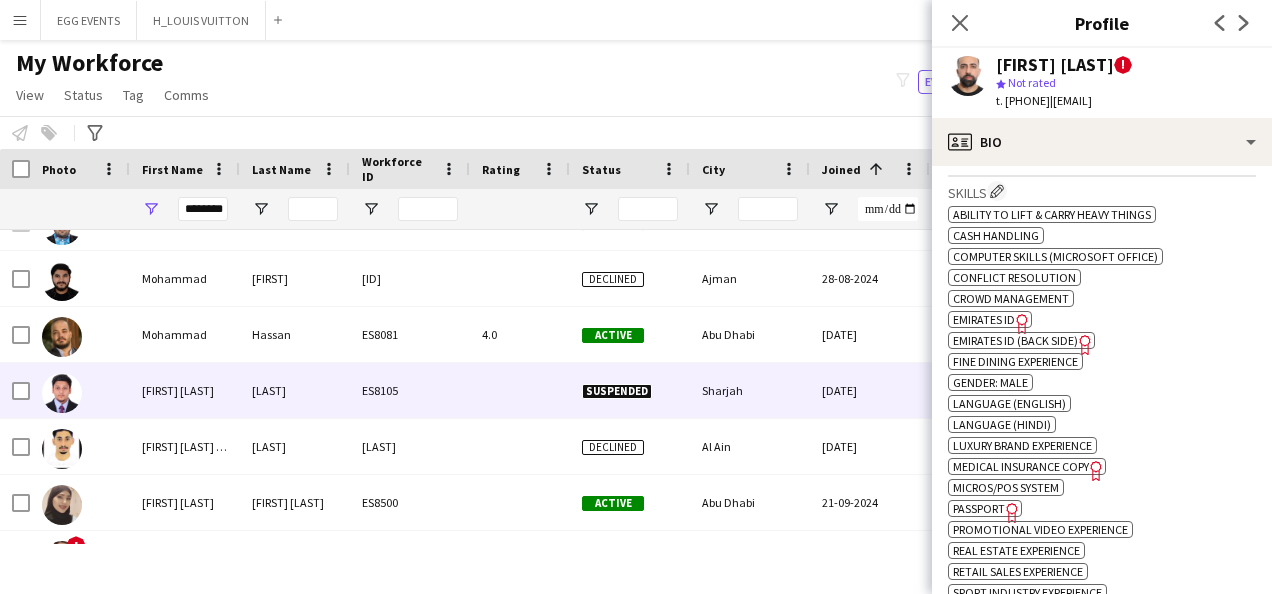 click on "Sharjah" at bounding box center (750, 390) 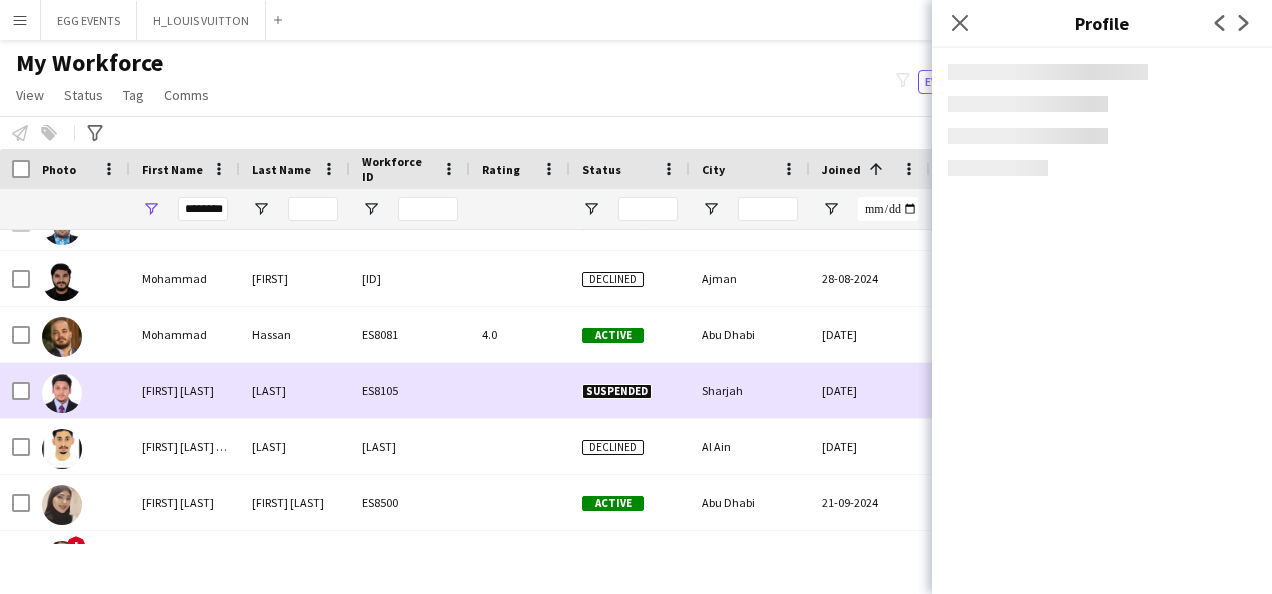 click on "Sharjah" at bounding box center (750, 390) 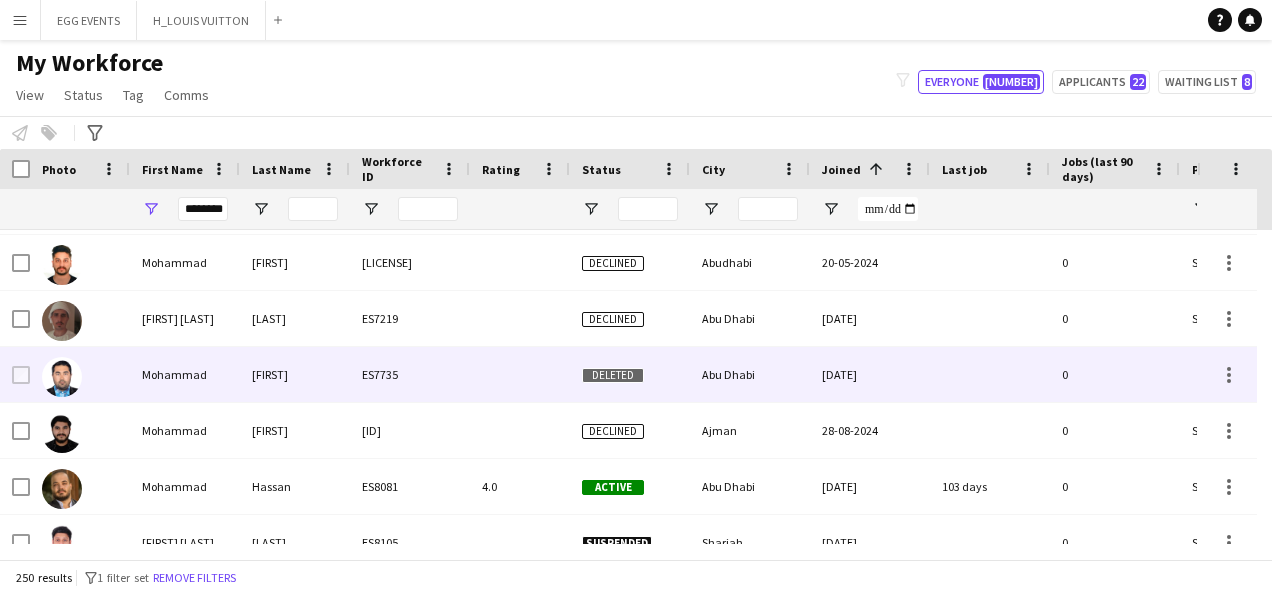 click on "Abu Dhabi" at bounding box center (750, 374) 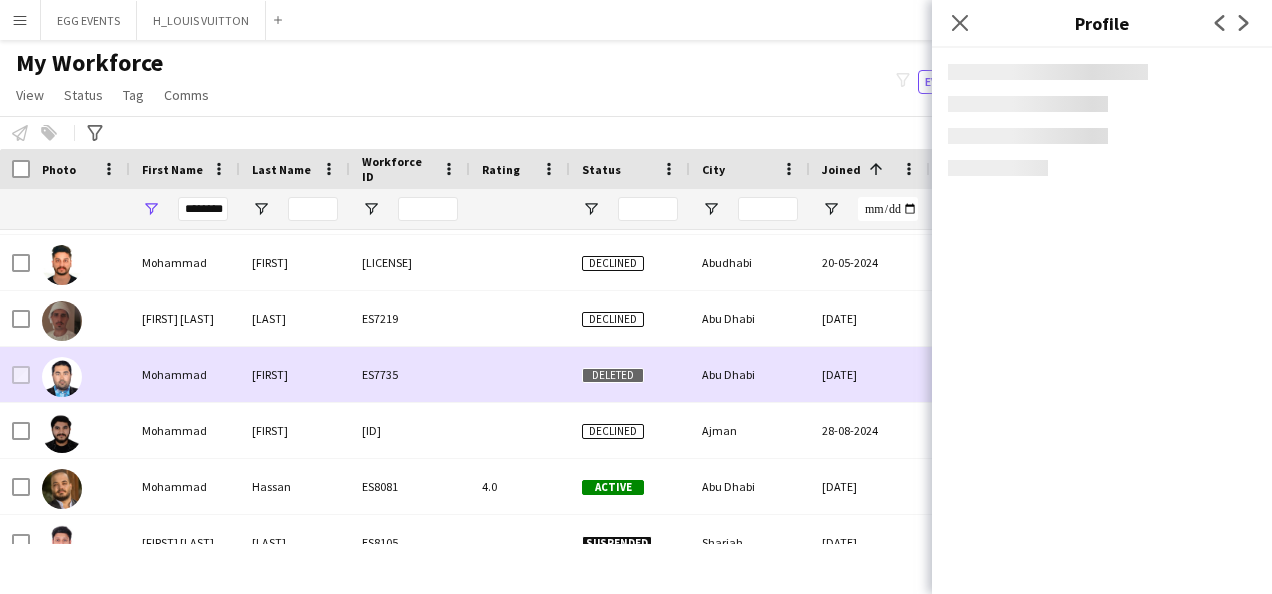 click on "Abu Dhabi" at bounding box center (750, 374) 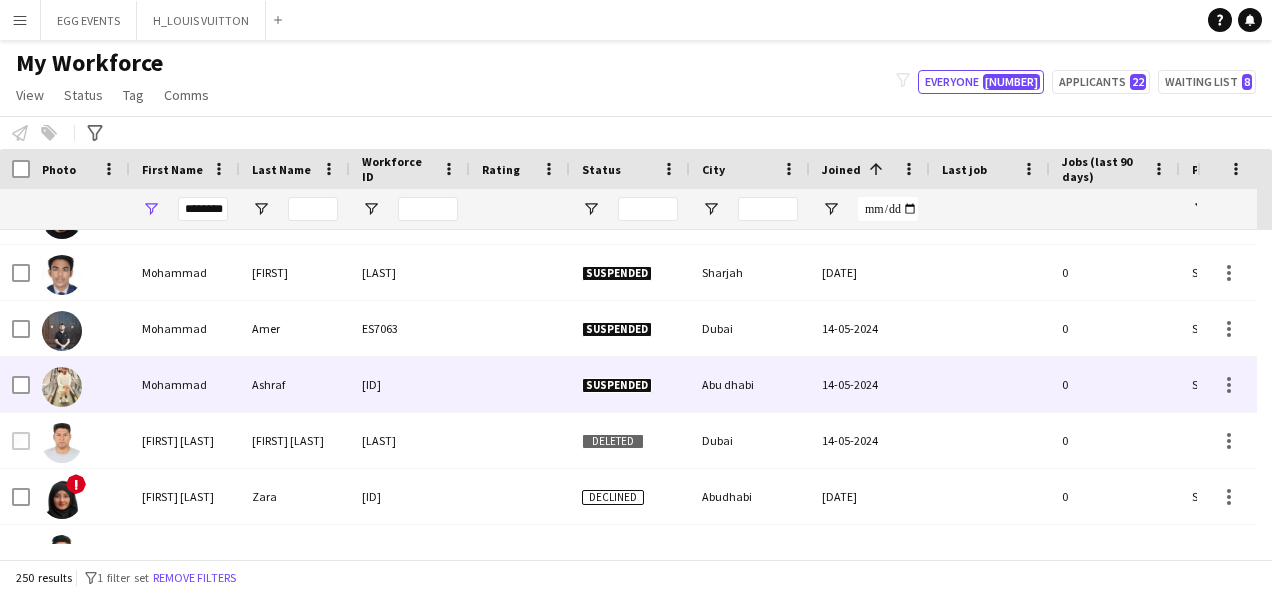 click on "Abu dhabi" at bounding box center (750, 384) 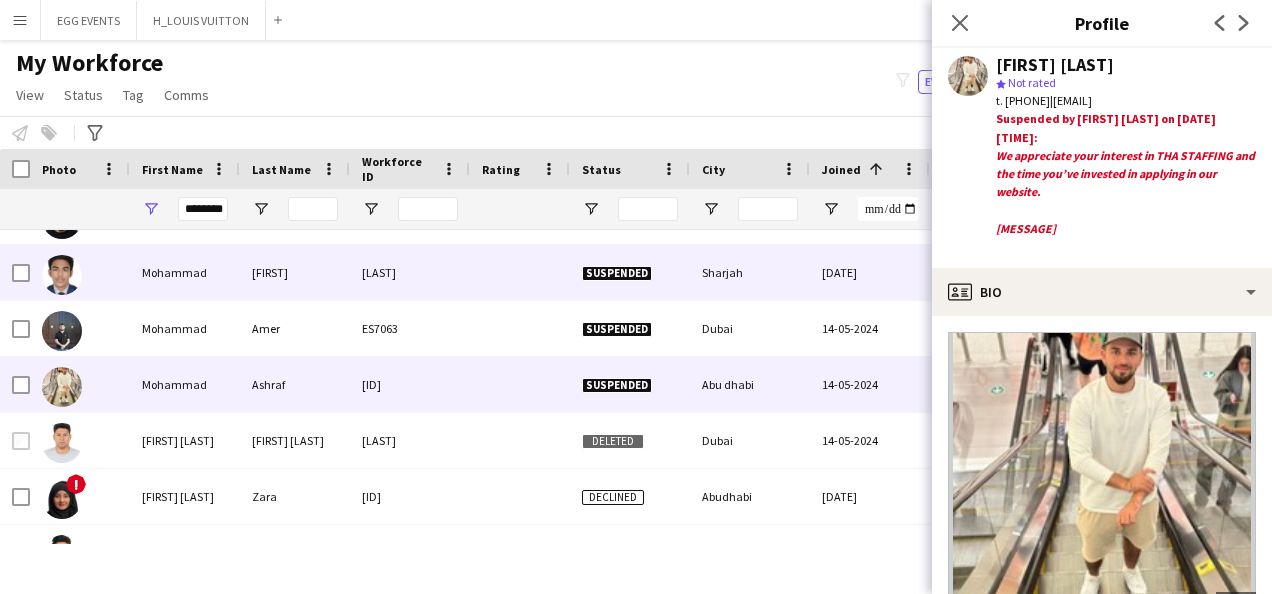 click on "Sharjah" at bounding box center (750, 272) 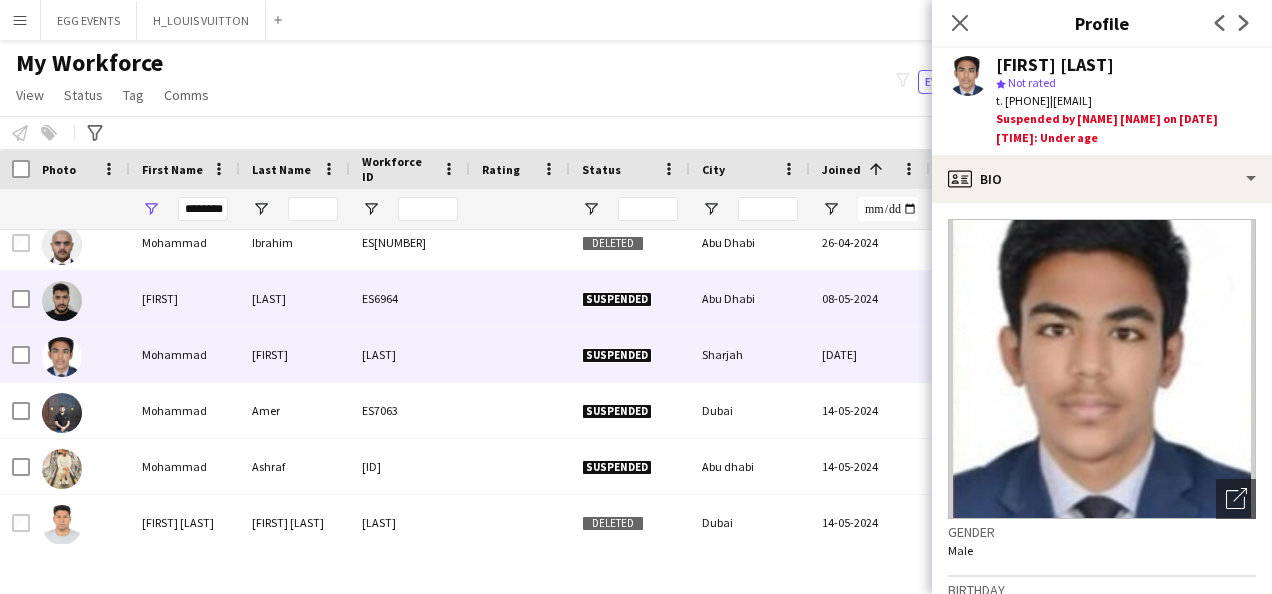 click on "Abu Dhabi" at bounding box center [750, 298] 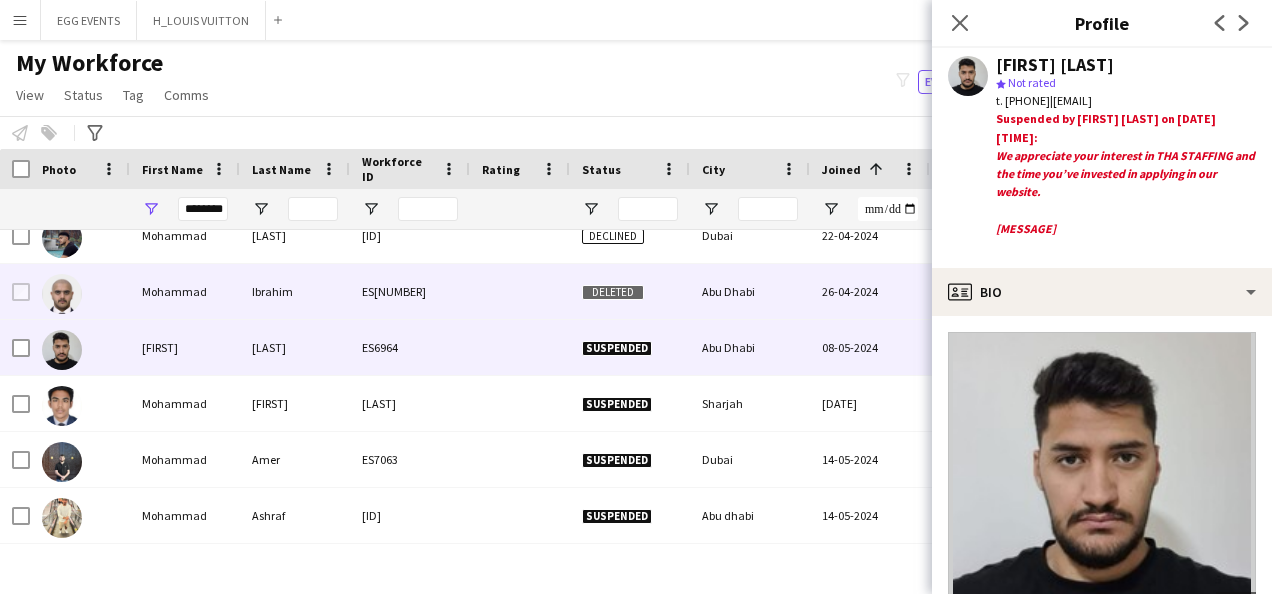 click on "Abu Dhabi" at bounding box center [750, 291] 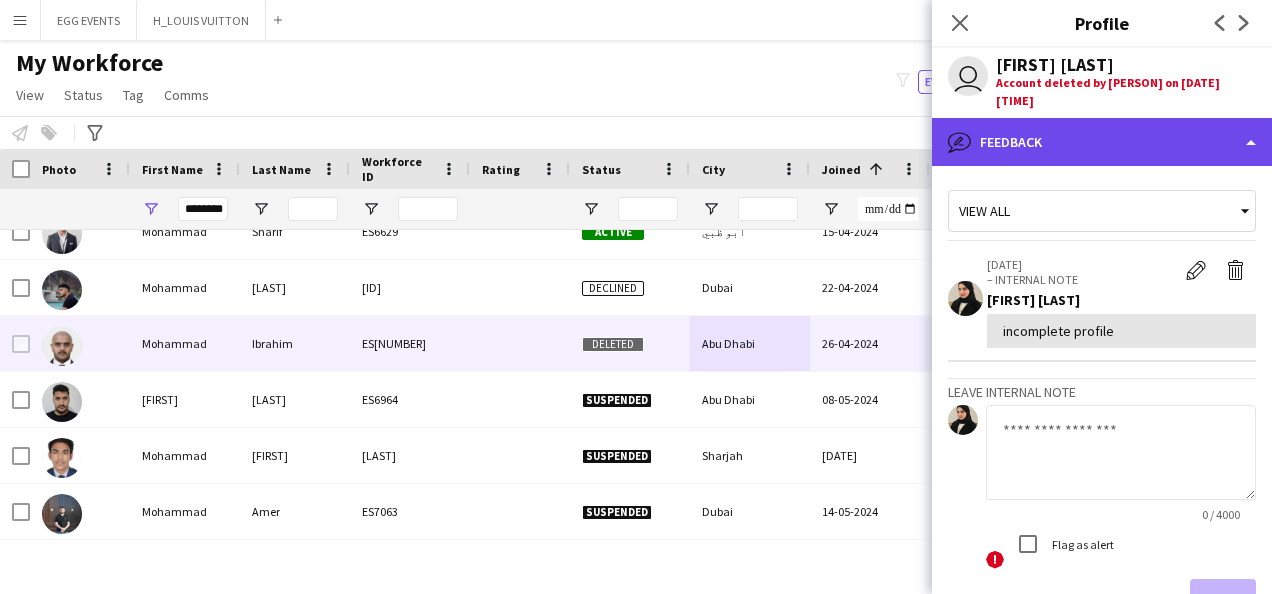 click on "bubble-pencil
Feedback" 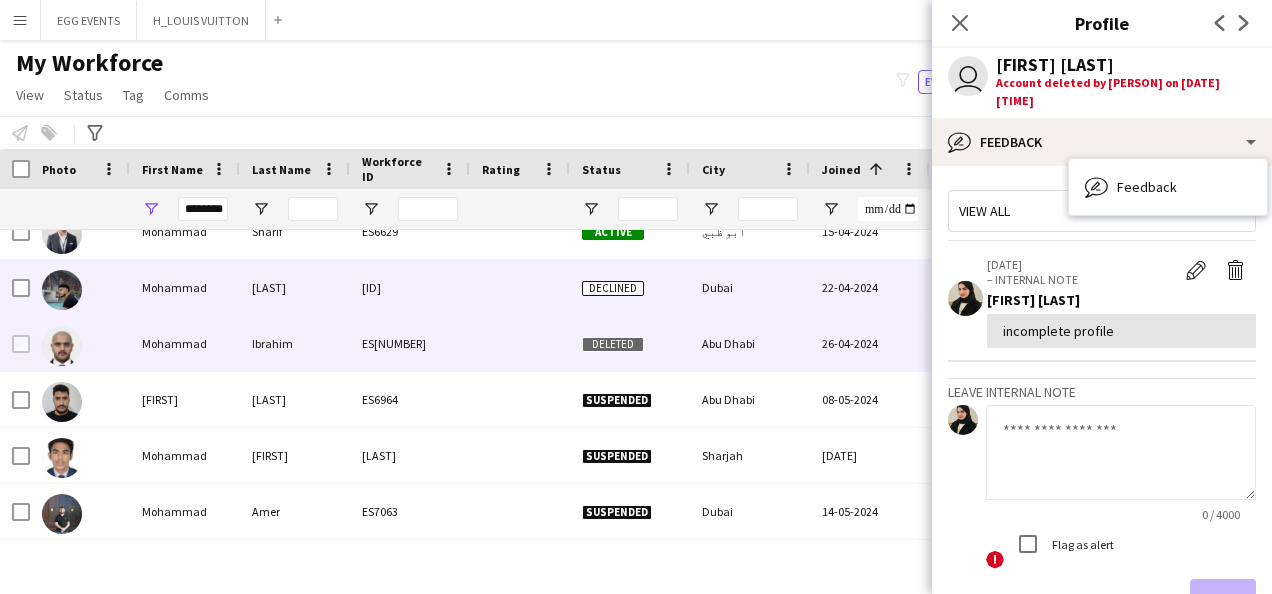 click on "22-04-2024" at bounding box center [870, 287] 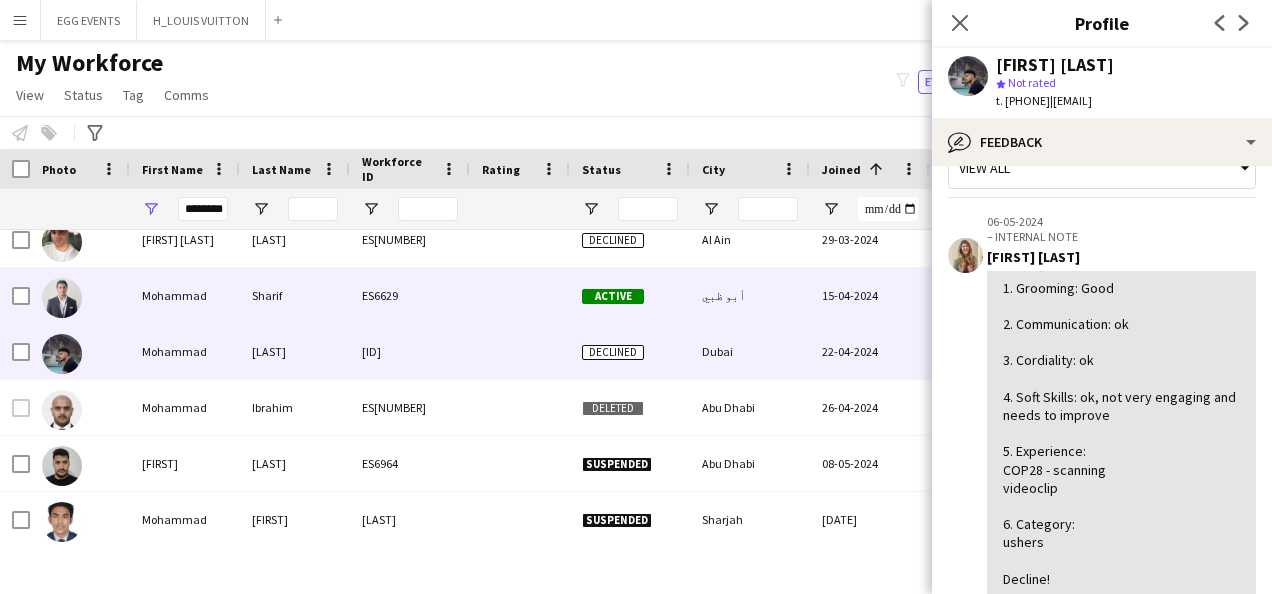 click on "15-04-2024" at bounding box center [870, 295] 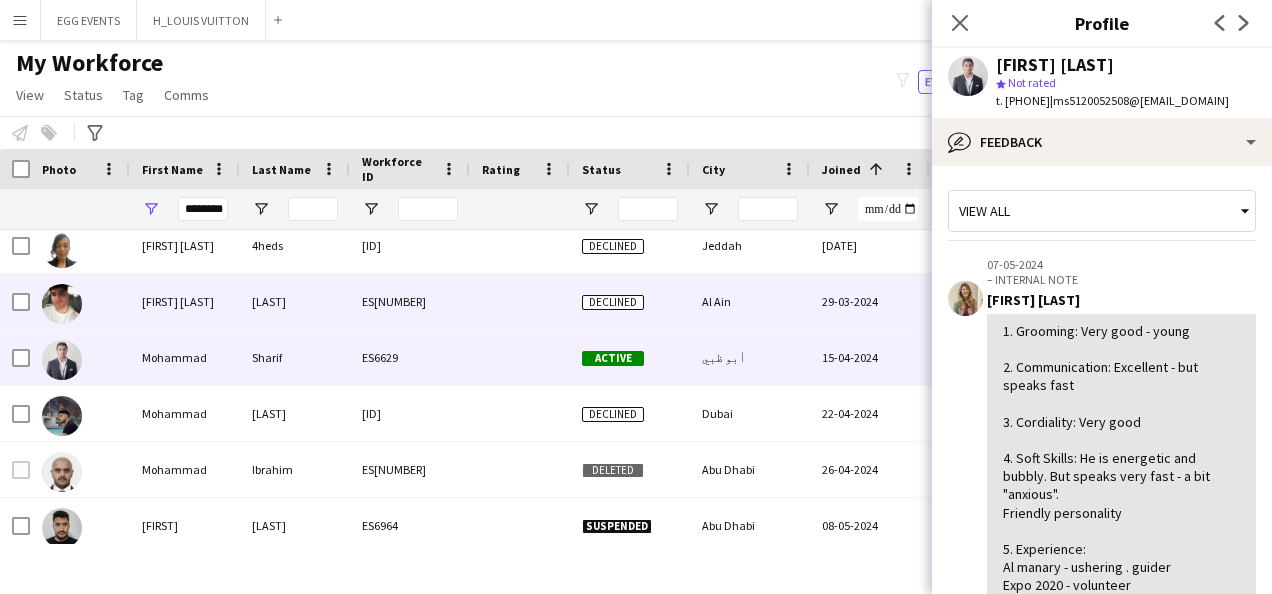 click on "29-03-2024" at bounding box center (870, 301) 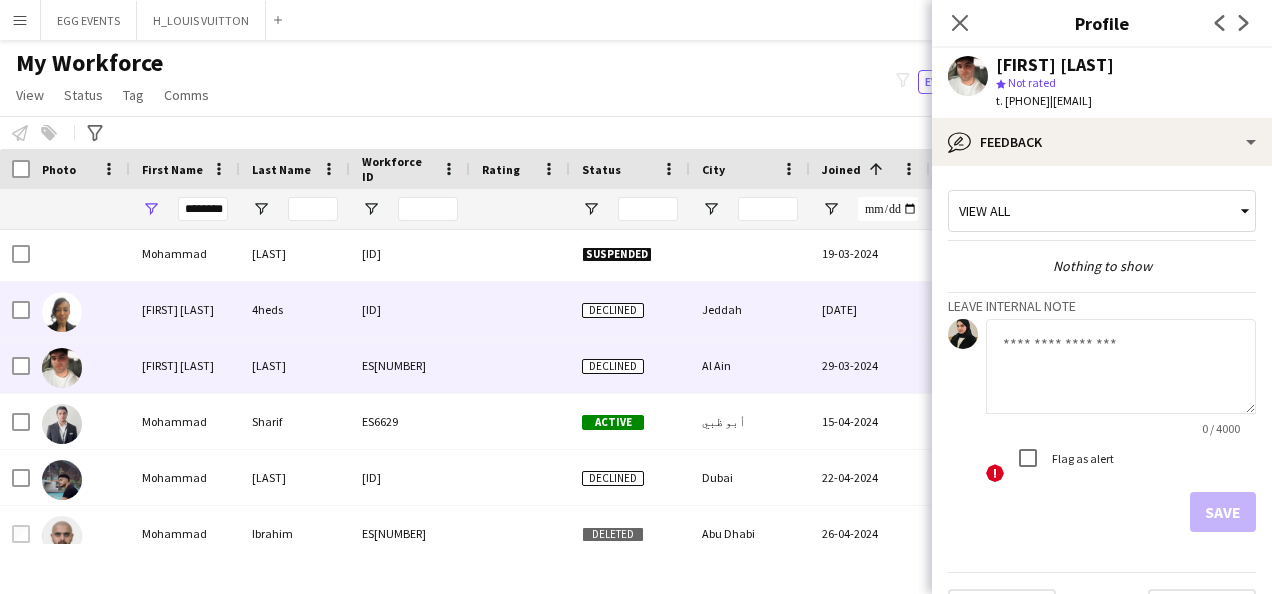 click on "[DATE]" at bounding box center [870, 309] 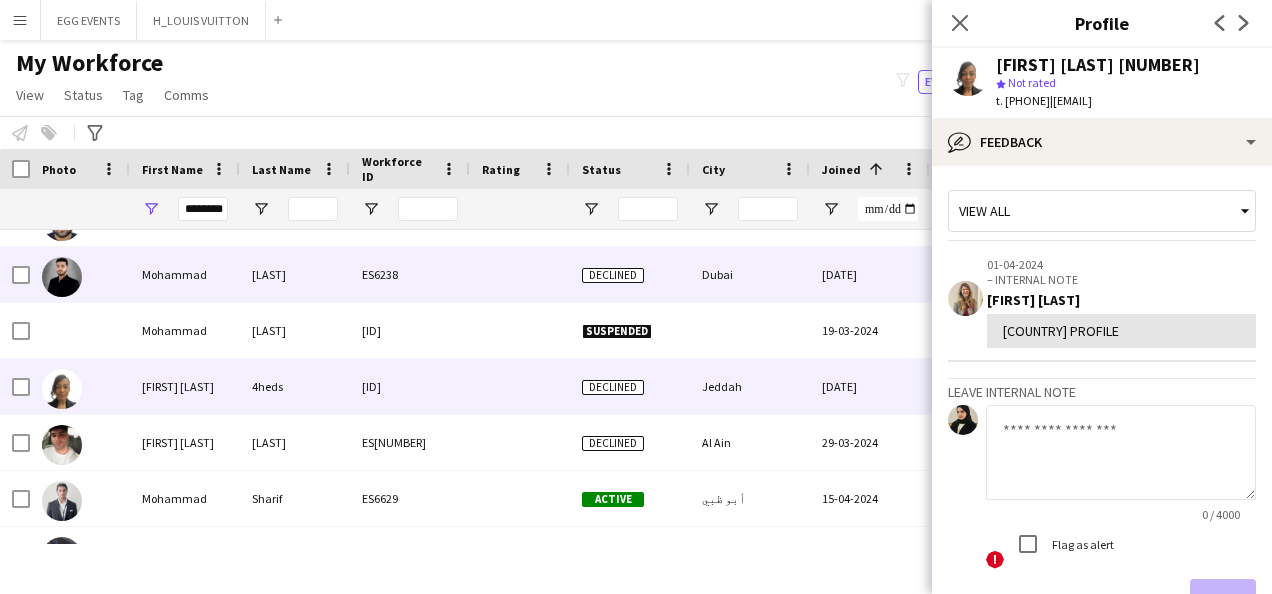 click on "[DATE]" at bounding box center (870, 274) 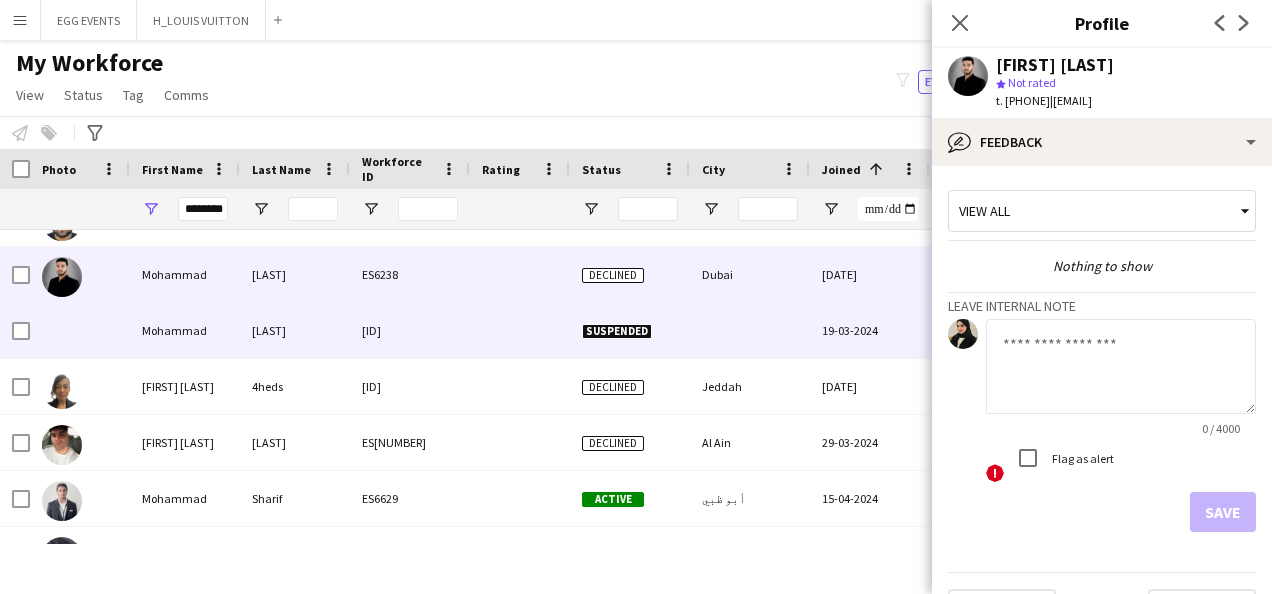 click on "19-03-2024" at bounding box center [870, 330] 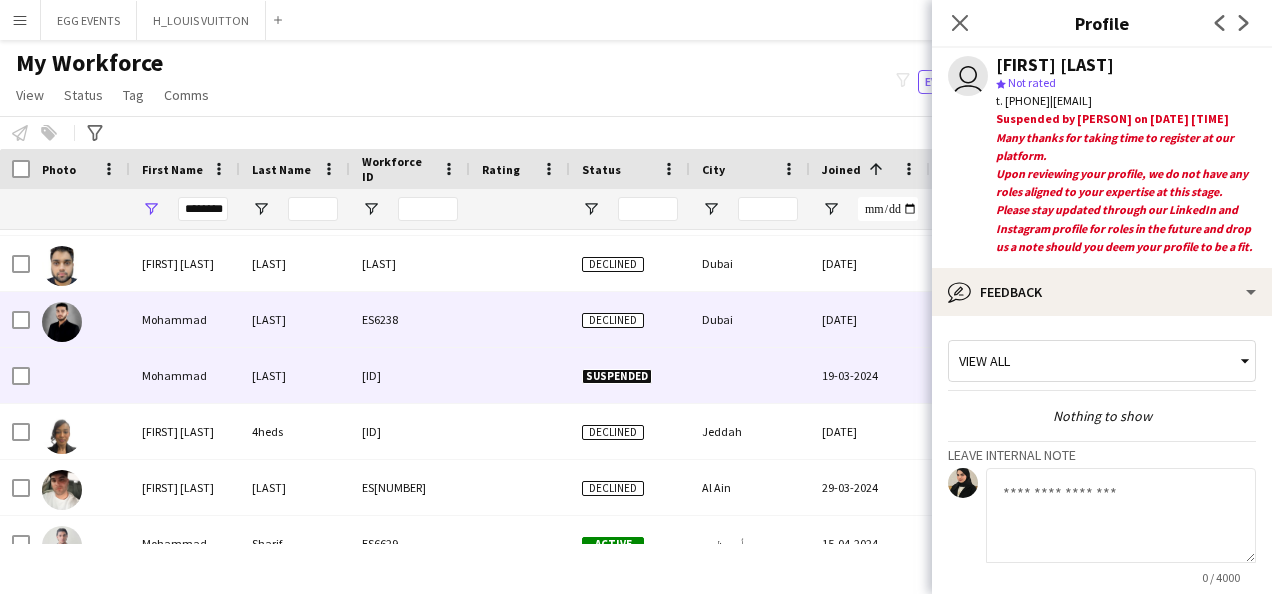 click on "[DATE]" at bounding box center (870, 319) 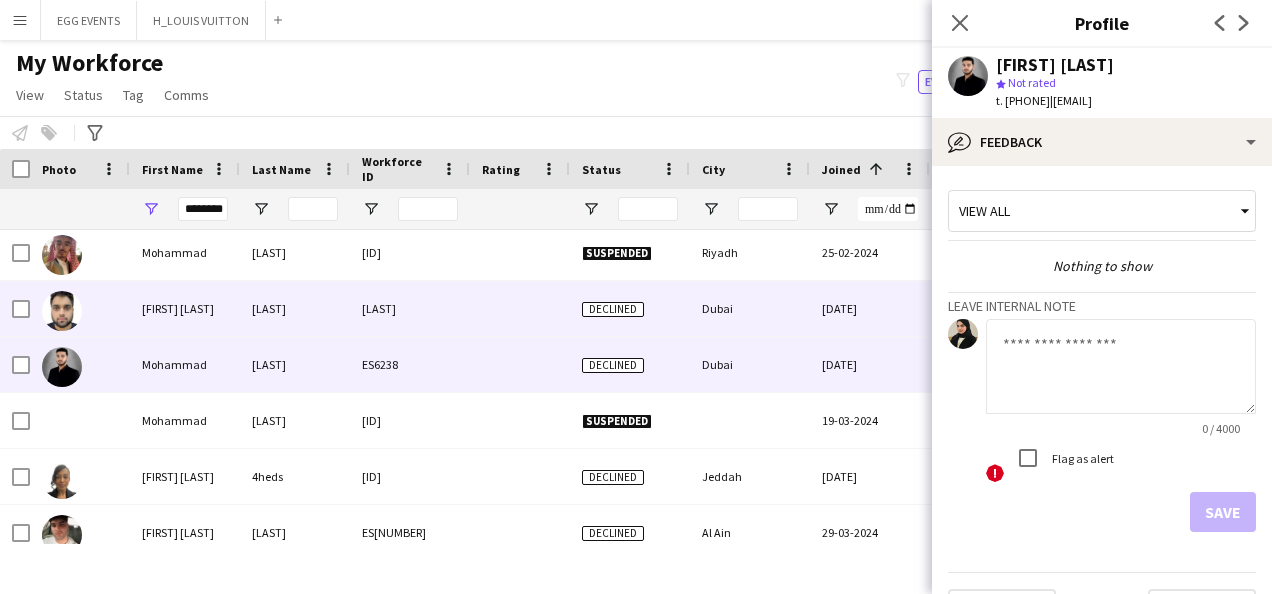 click on "[DATE]" at bounding box center [870, 308] 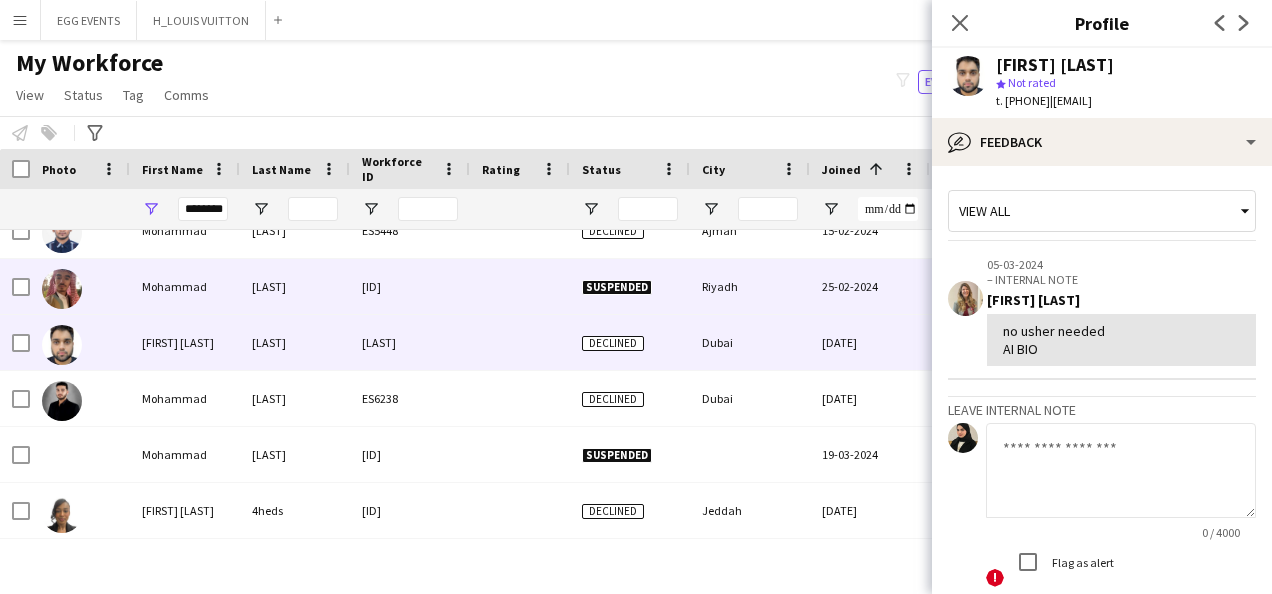 click on "25-02-2024" at bounding box center [870, 286] 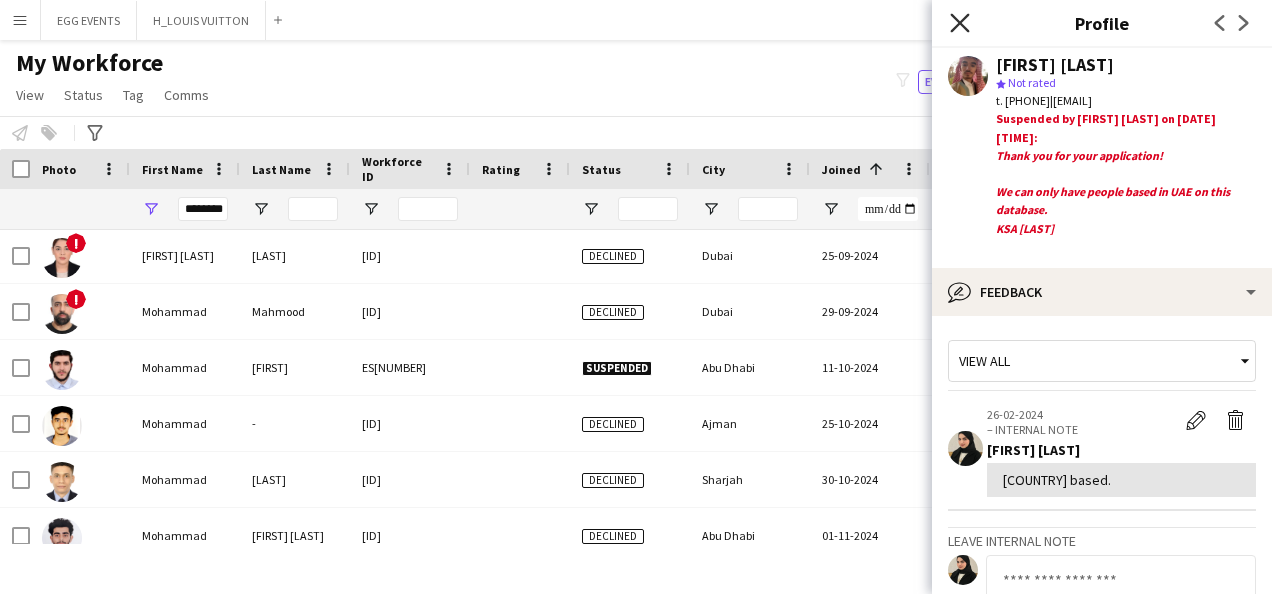 click 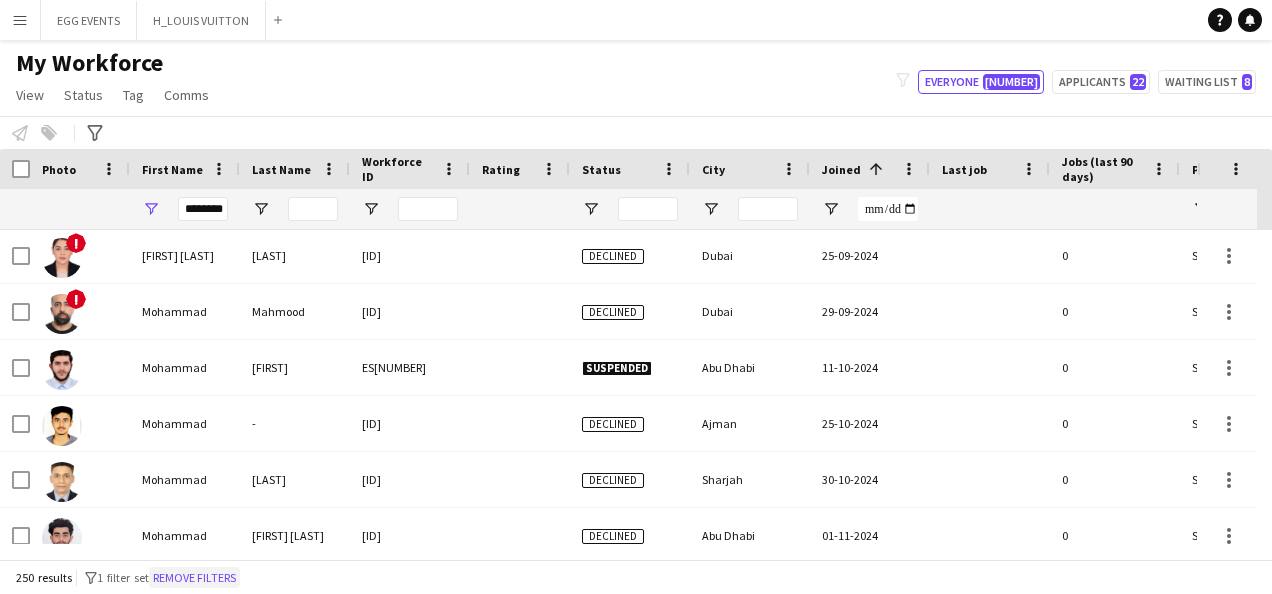 click on "Remove filters" 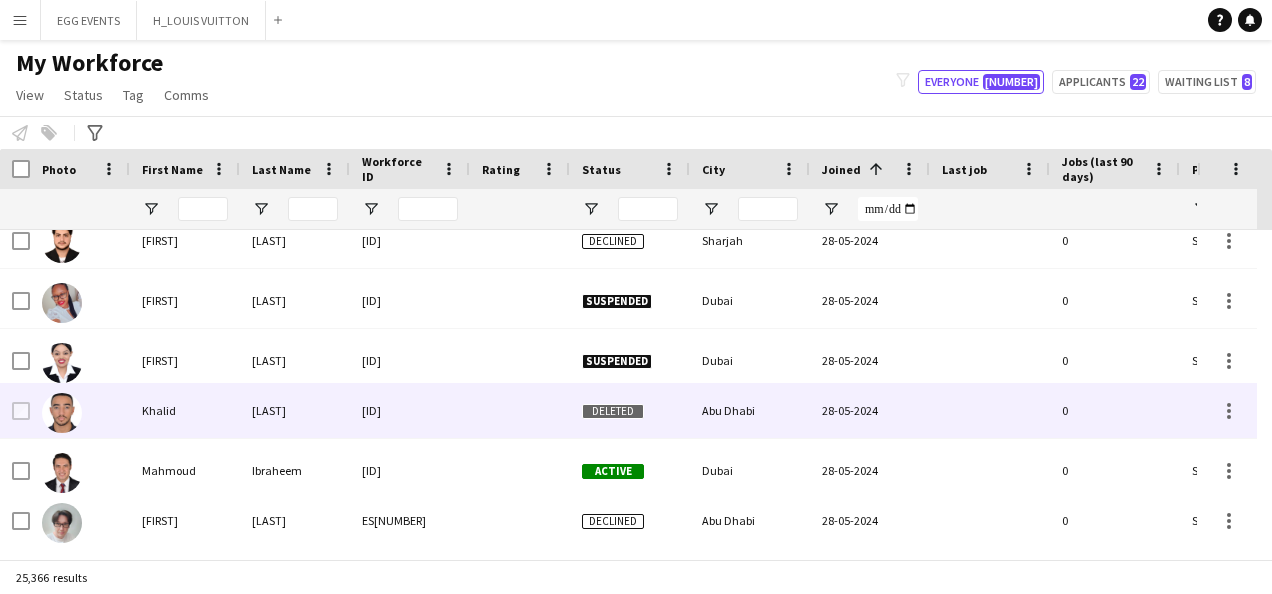 scroll, scrollTop: 1163868, scrollLeft: 0, axis: vertical 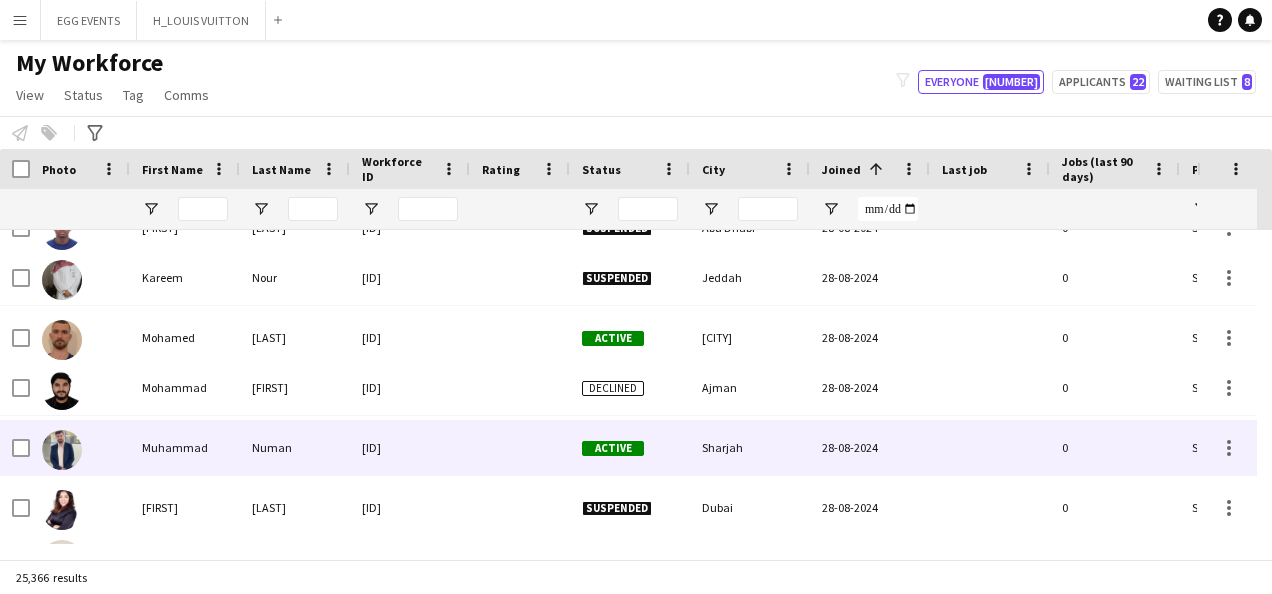 click on "Sharjah" at bounding box center [750, 447] 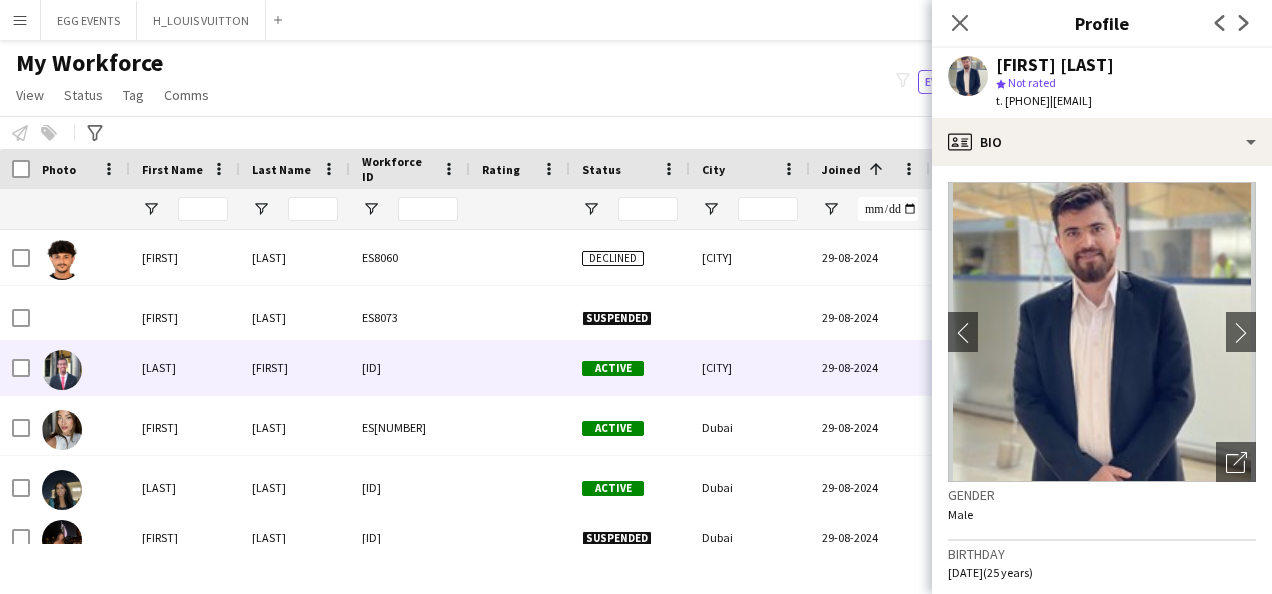 click on "[CITY]" at bounding box center [750, 367] 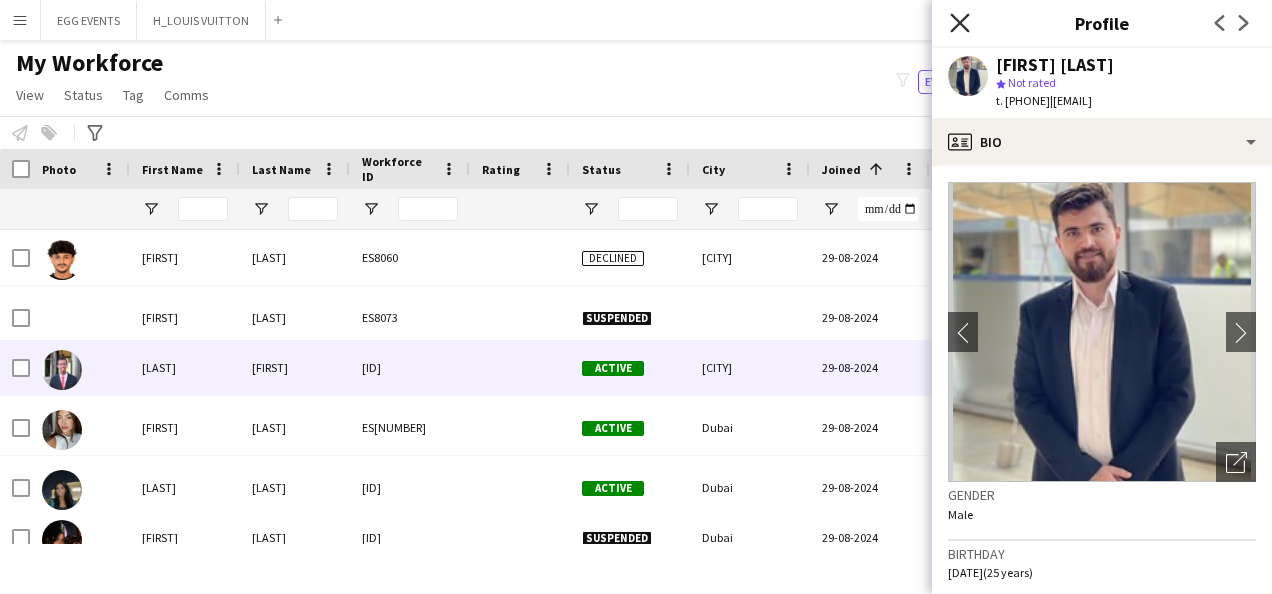 click on "Close pop-in" 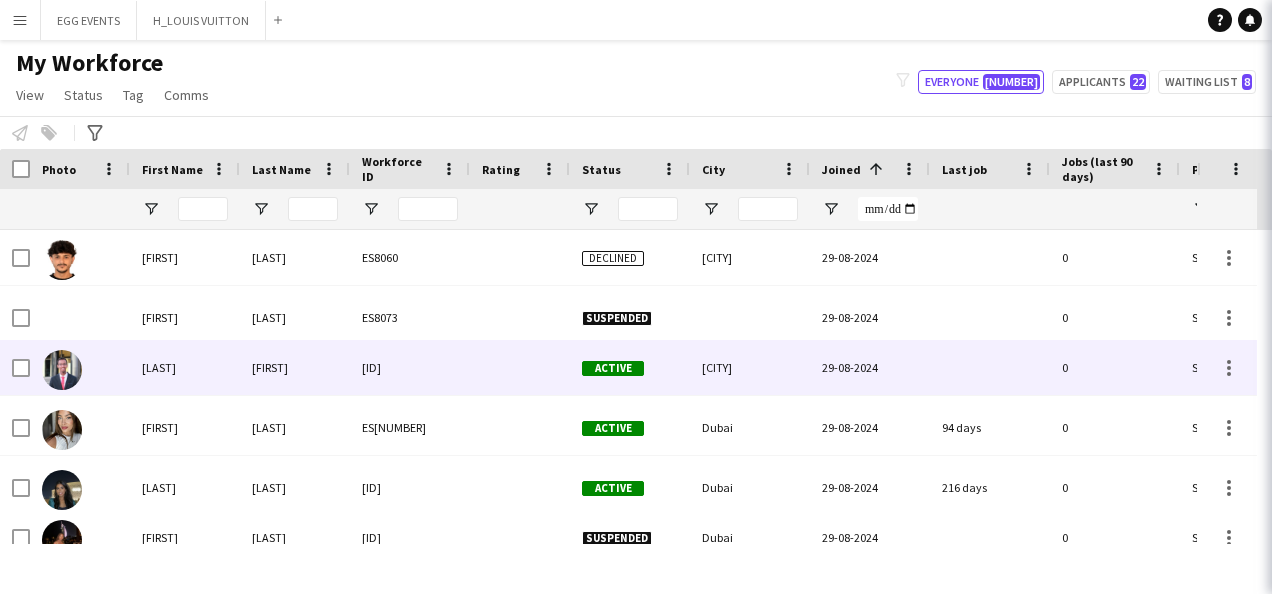 click on "Close pop-in" 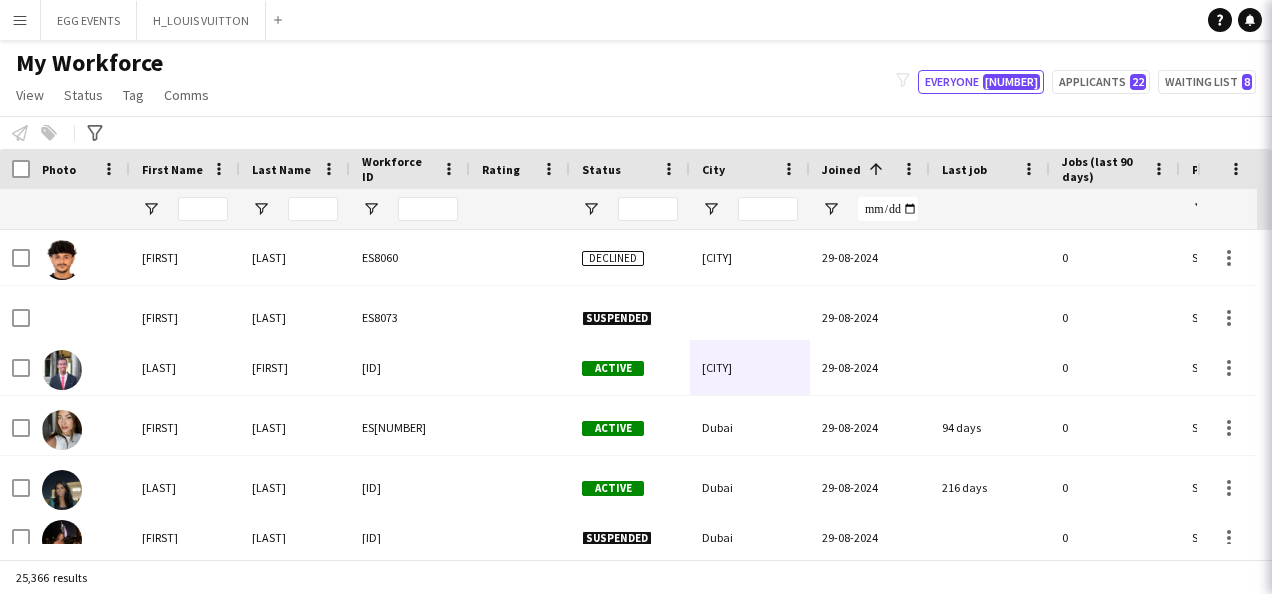 click on "Close pop-in" 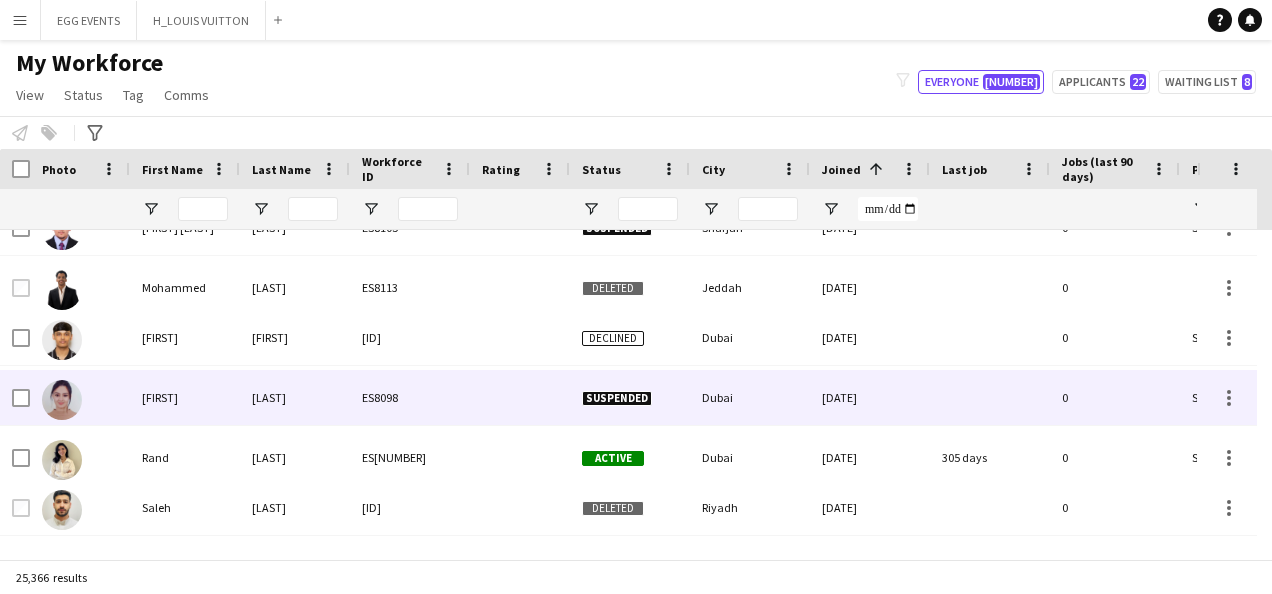 click on "Dubai" at bounding box center (750, 397) 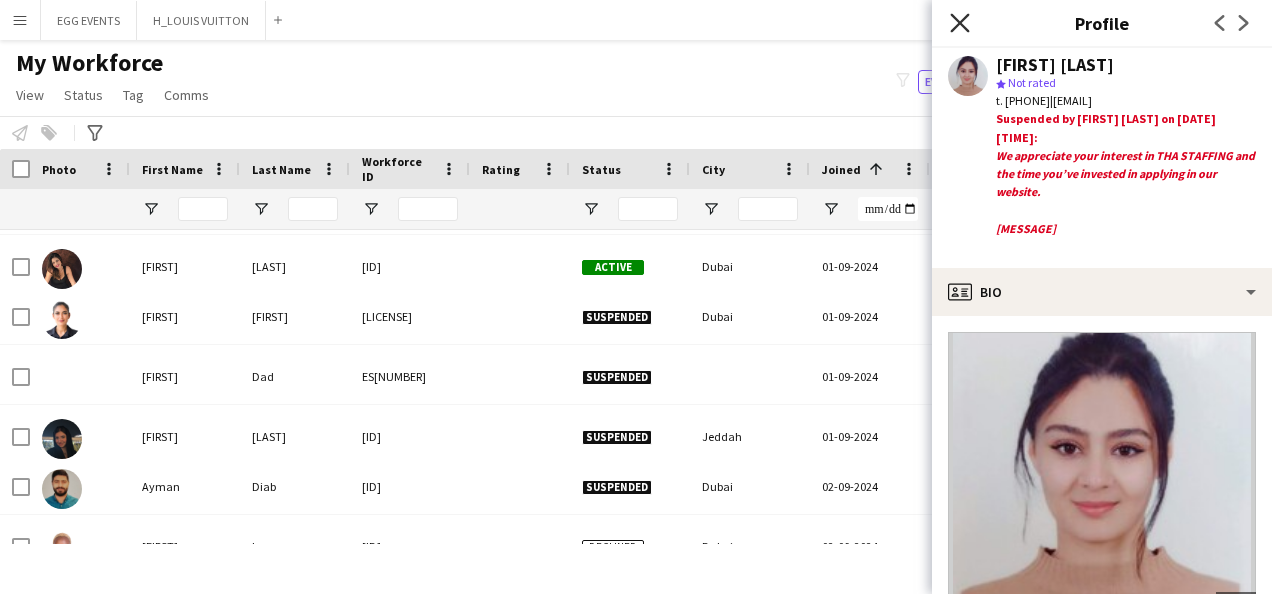 click on "Close pop-in" 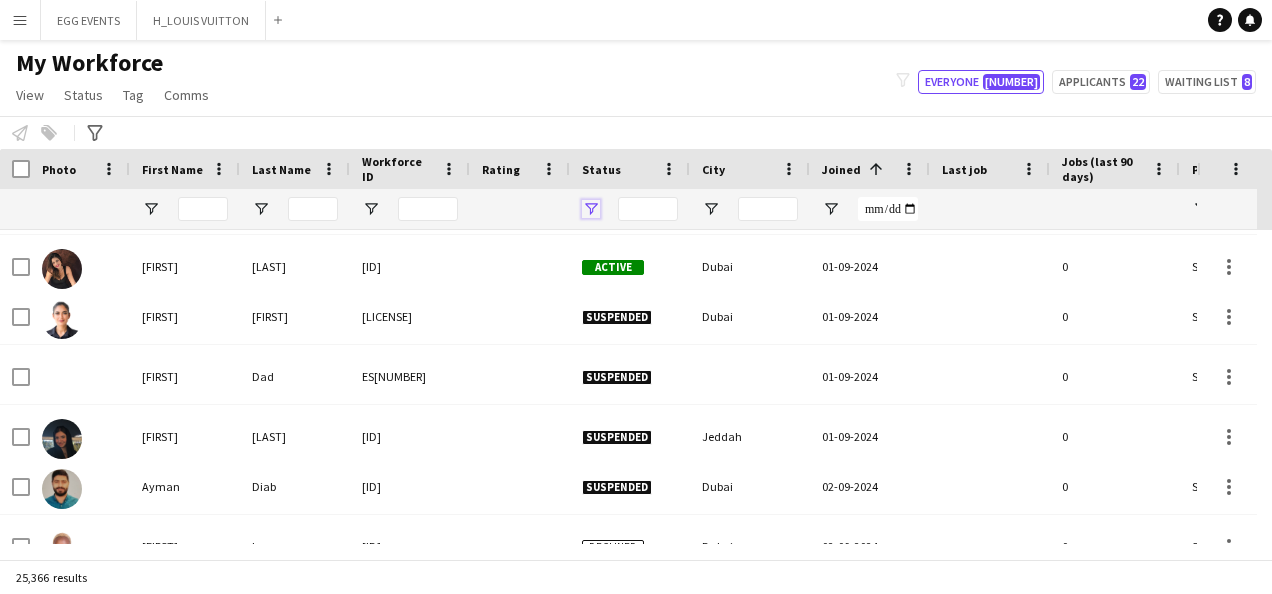 click at bounding box center (591, 209) 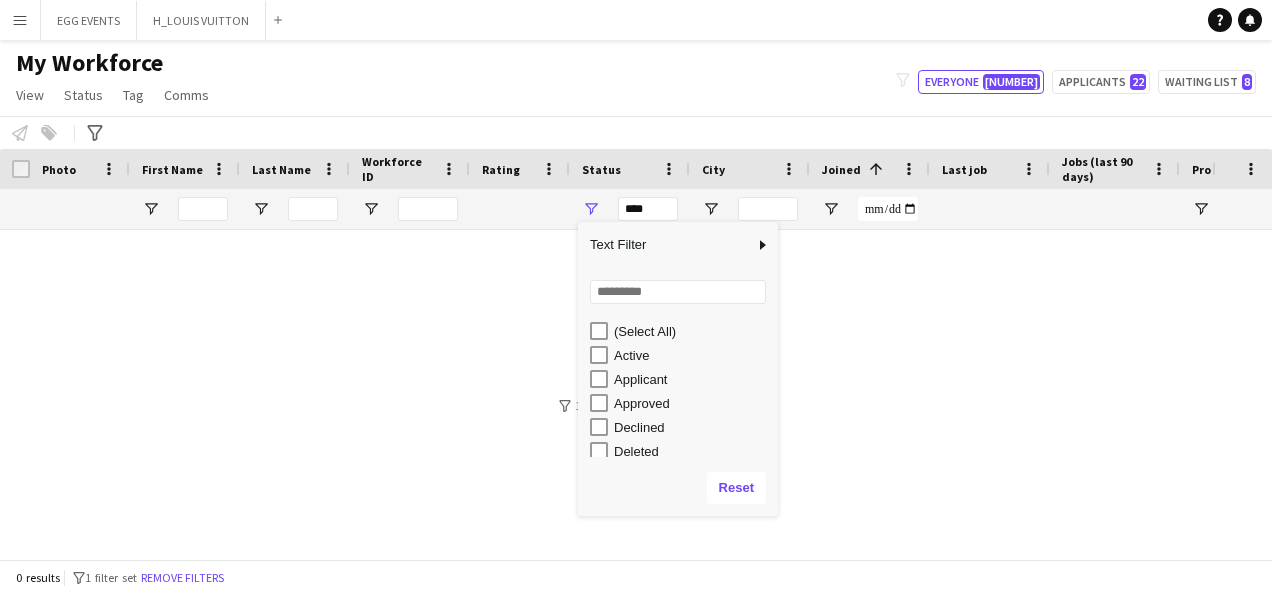 click on "Active" at bounding box center (684, 355) 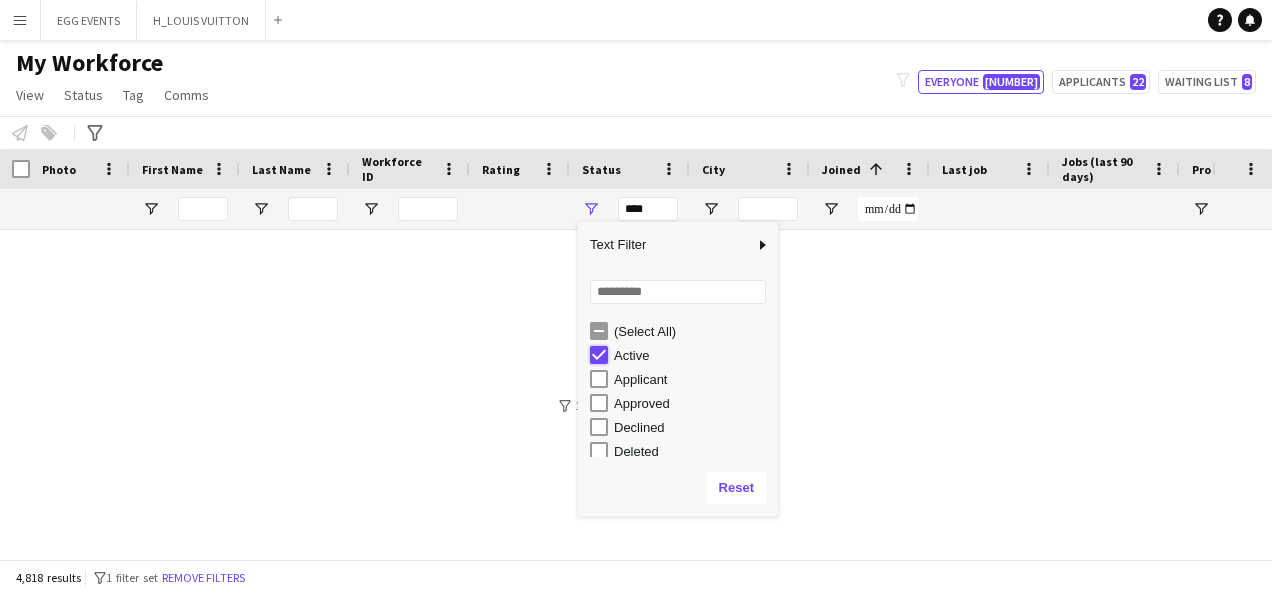 type on "**********" 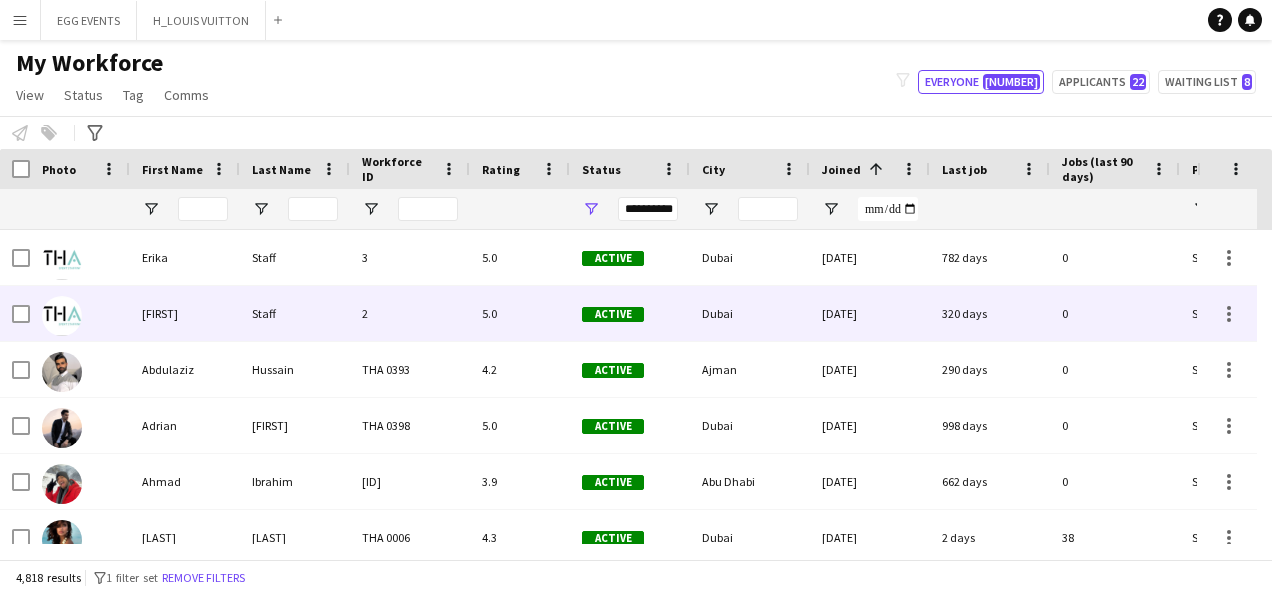 click on "[DATE]" at bounding box center (870, 313) 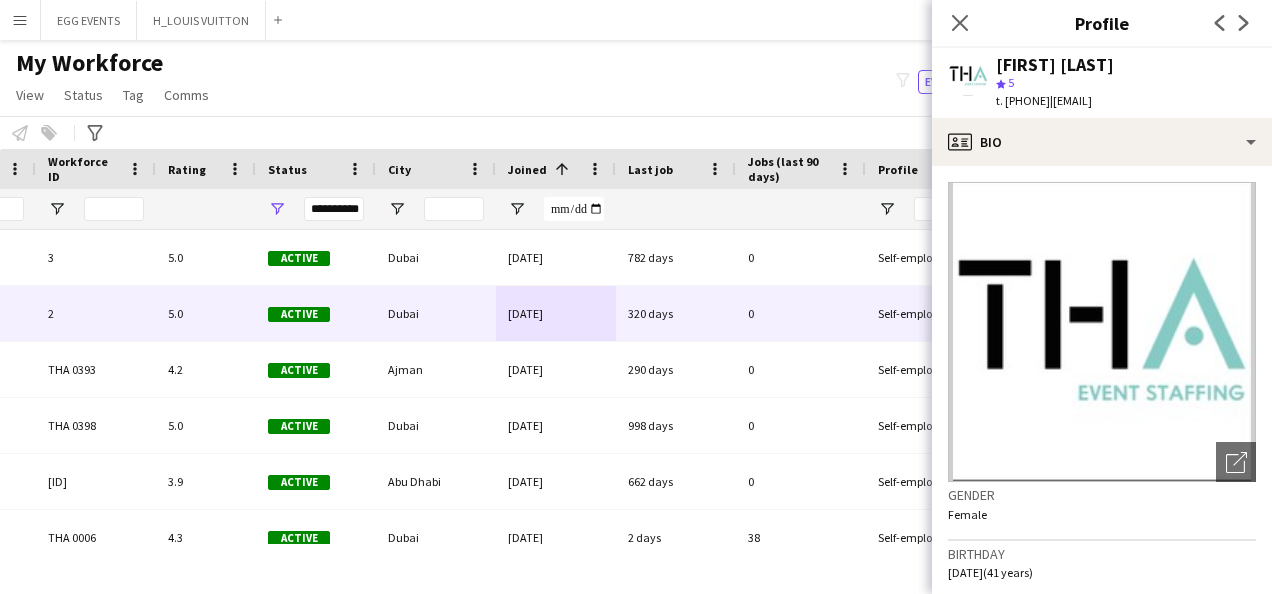 click on "Close pop-in" 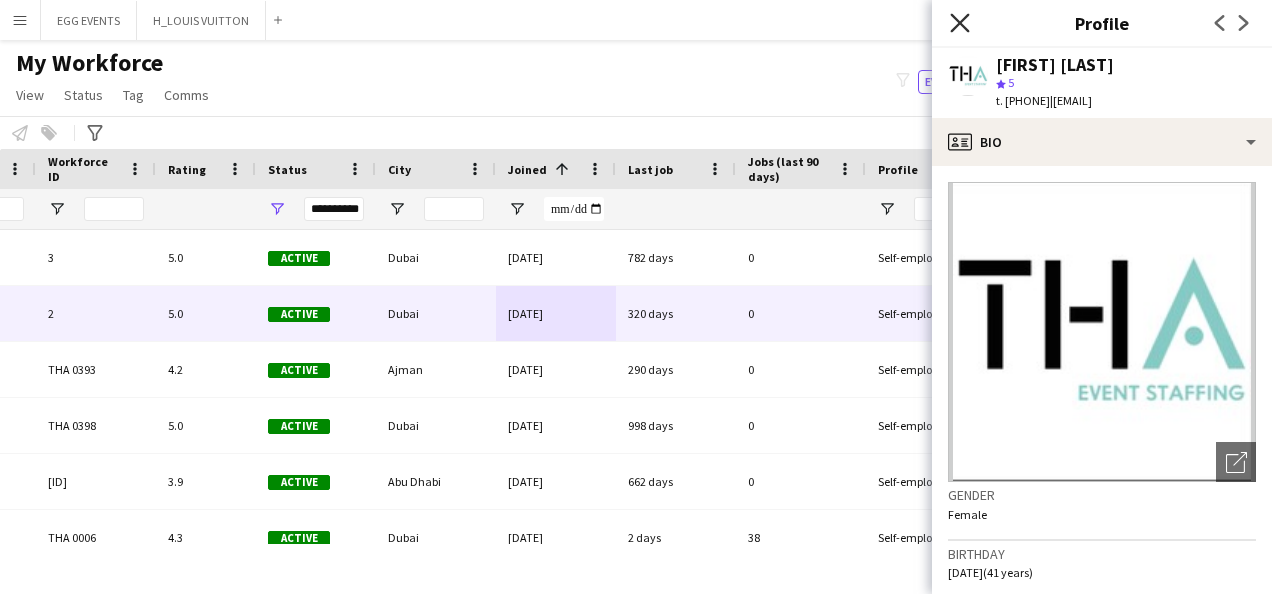 click on "Close pop-in" 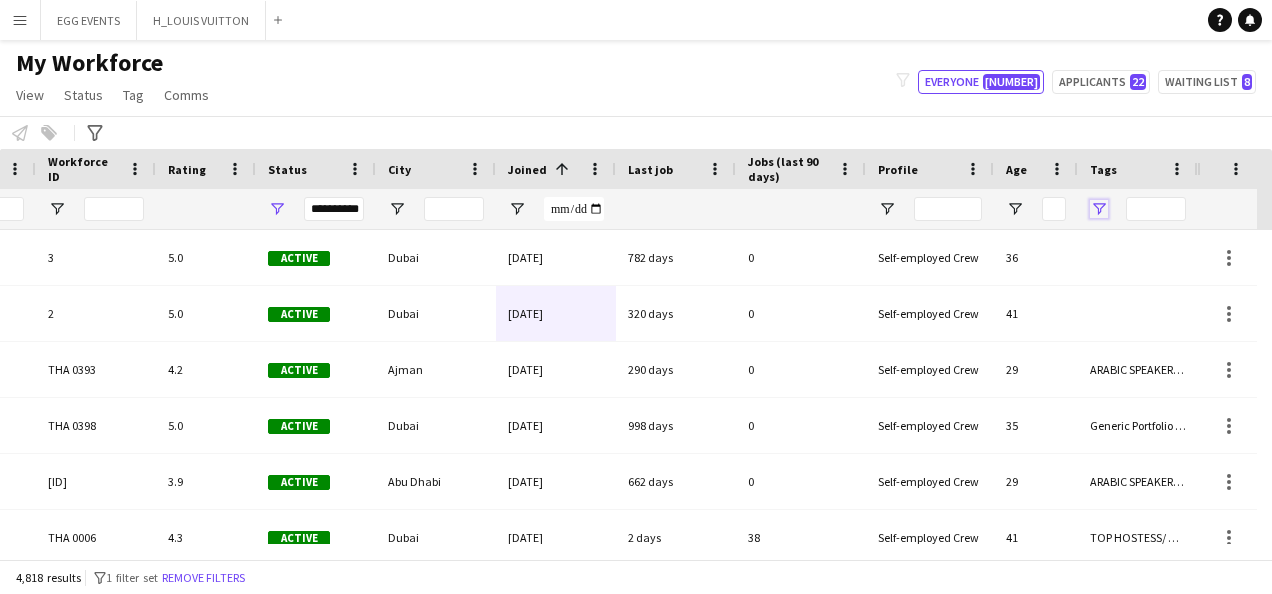 click at bounding box center (1099, 209) 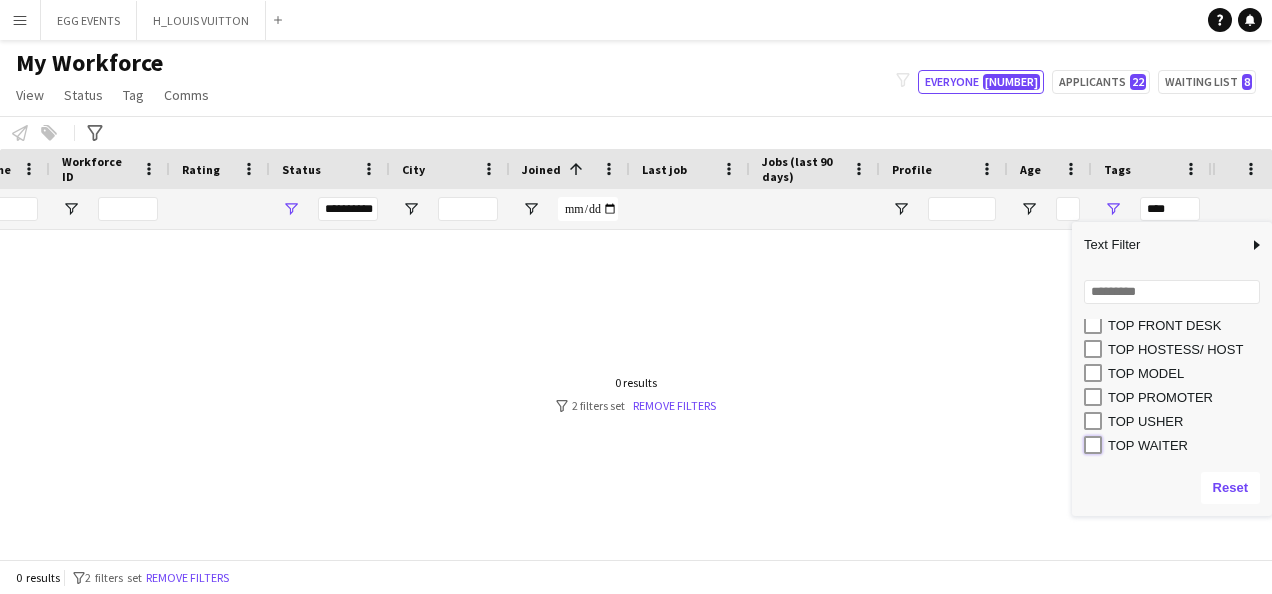 type on "**********" 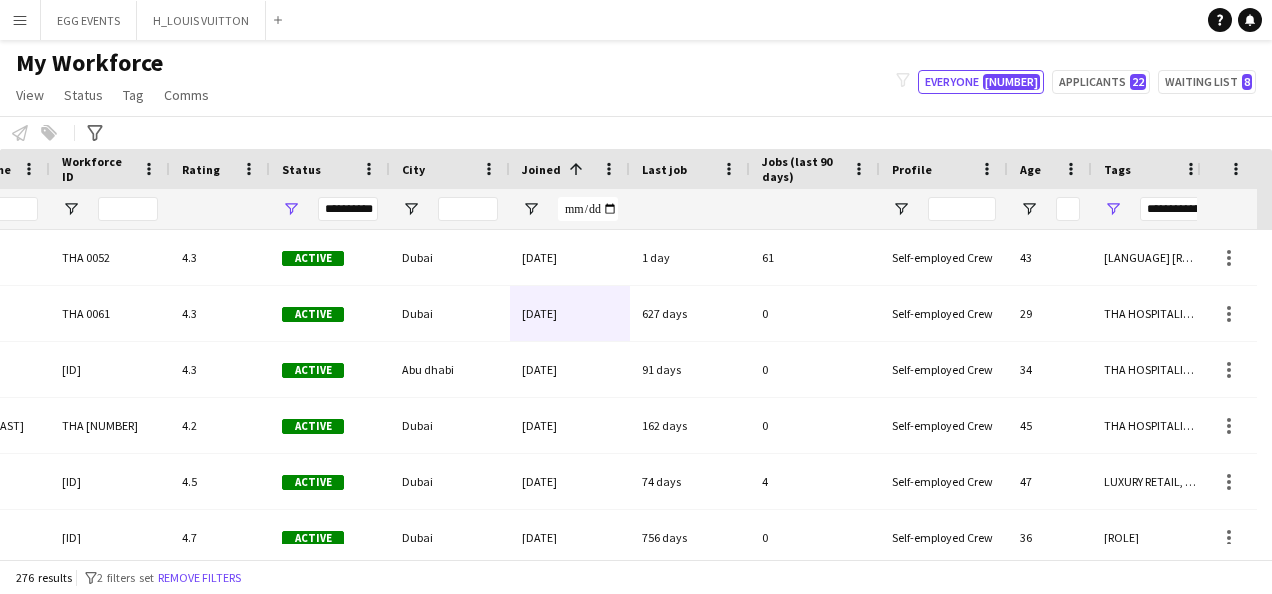click on "My Workforce   View   Views  Default view New view Update view Delete view Edit name Customise view Customise filters Reset Filters Reset View Reset All  Status  Edit  Tag  New tag  Edit tag  ARABIC SPEAKER (2097) CABIN CREW (365) CHINESE SPEAKER (38) CONTACTED BY ANASTASIIA (25) CONTACTED BY MARIA (1) CONTACTED BY SARAH W (7) CONTACTED BY VIVIANE  (95) DRESSER (7) FOH EXPO (31) FOLLOW UP  (56) FRENCH SPEAKER (514) Generic Portfolio - Arabic Speaker  (7) Generic Portfolio - Jewerlly  Model (5) Generic Portfolio - Luxury  (23) Generic Portfolio - Models (14) Generic Portfolio - Promoters (20) Generic Portfolio - Supervisors (11) Generic Portfolio - Tall Hostess (21) Generic Portfolio - Ushers (16) Generic portfolio -VIP Hostess (25) ITALIAN SPEAKER (65) JAPANESE SPEAKER (8) KOREAN SPEAKER (5) LUXURY RETAIL (424) MANAGER LEVEL (120) MC (21) MUA (17) OPERATION (31) PRODUCTION (9) PROJECT MANAGER  (54) SPANISH SPEAKER (202) STAGE MANAGER (81) SUPERVISOR (195) THA HOSPITALITY (804) TOP BARISTA (44)  Add to tag" 